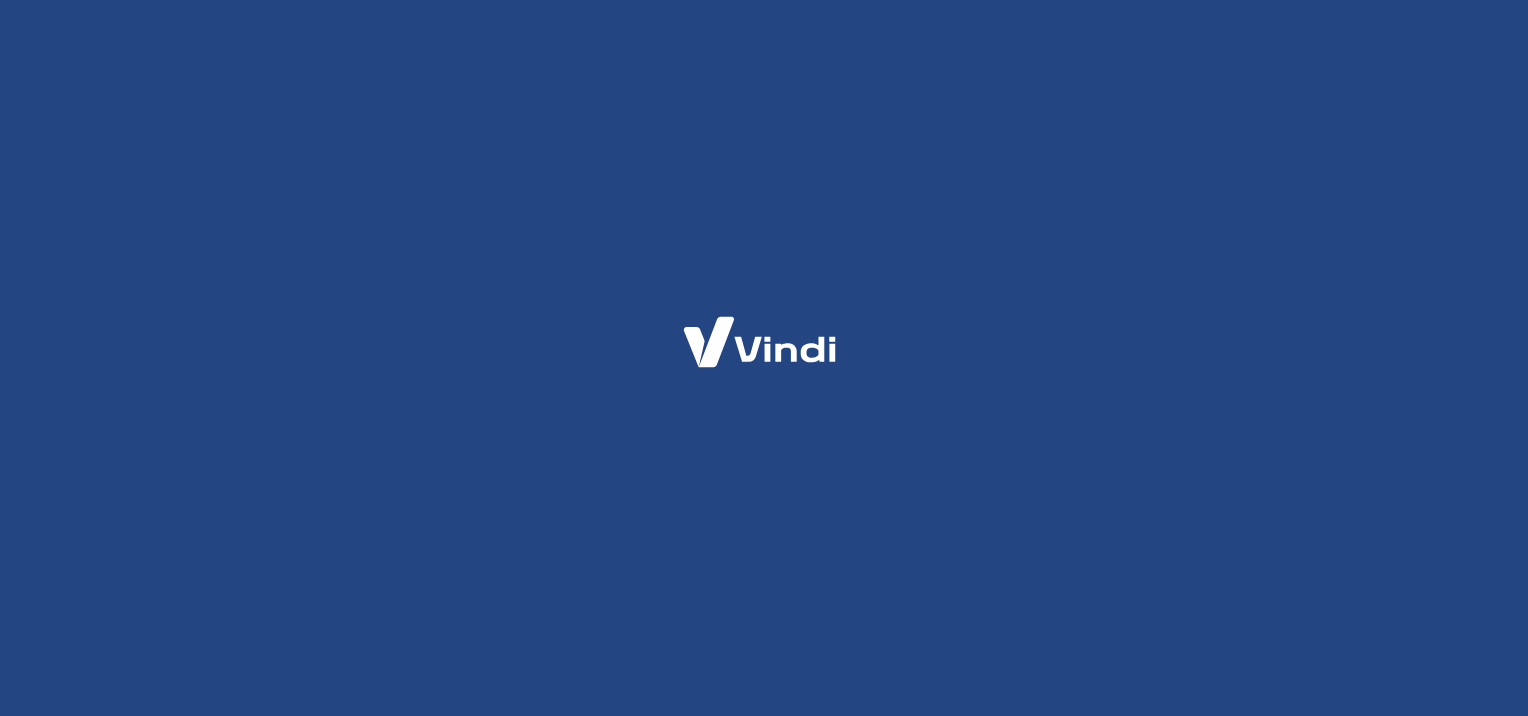 scroll, scrollTop: 0, scrollLeft: 0, axis: both 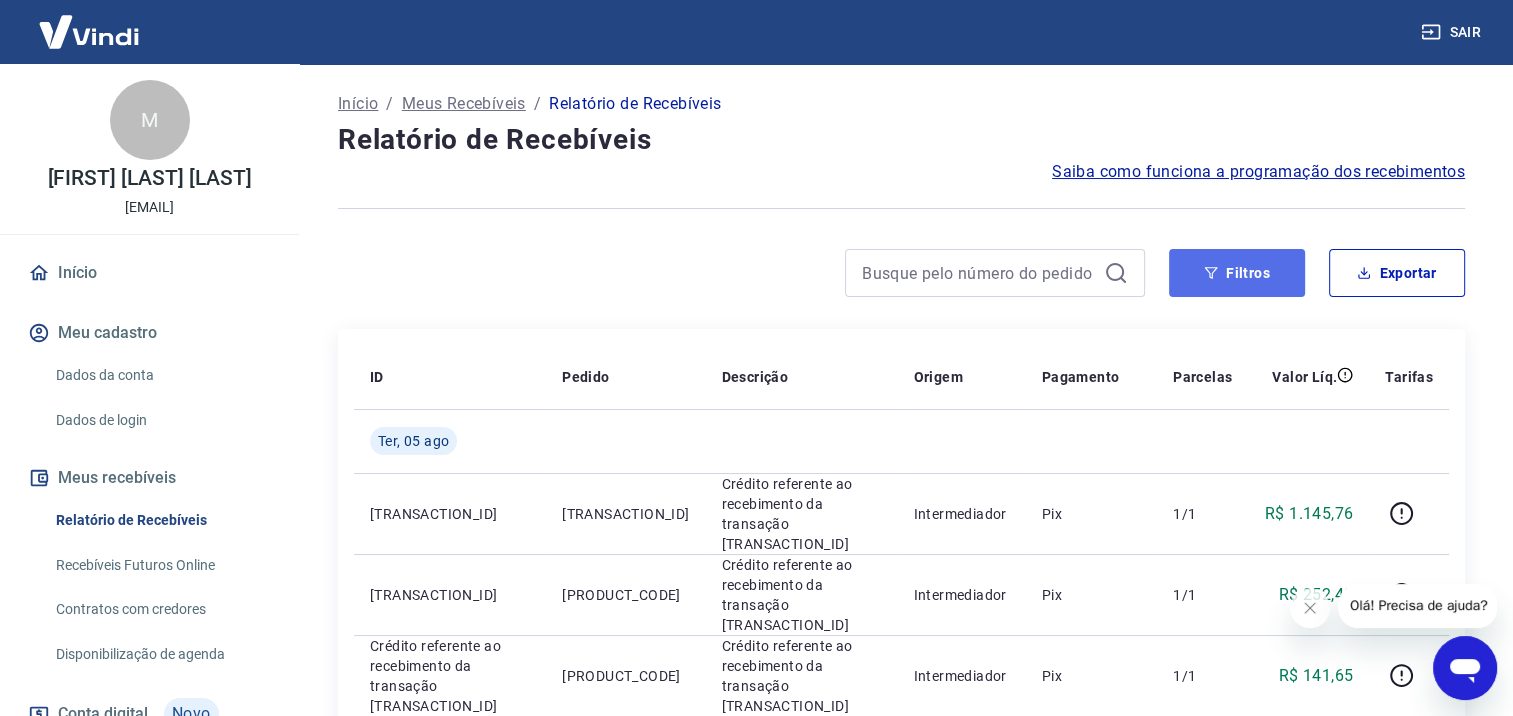 click on "Filtros" at bounding box center [1237, 273] 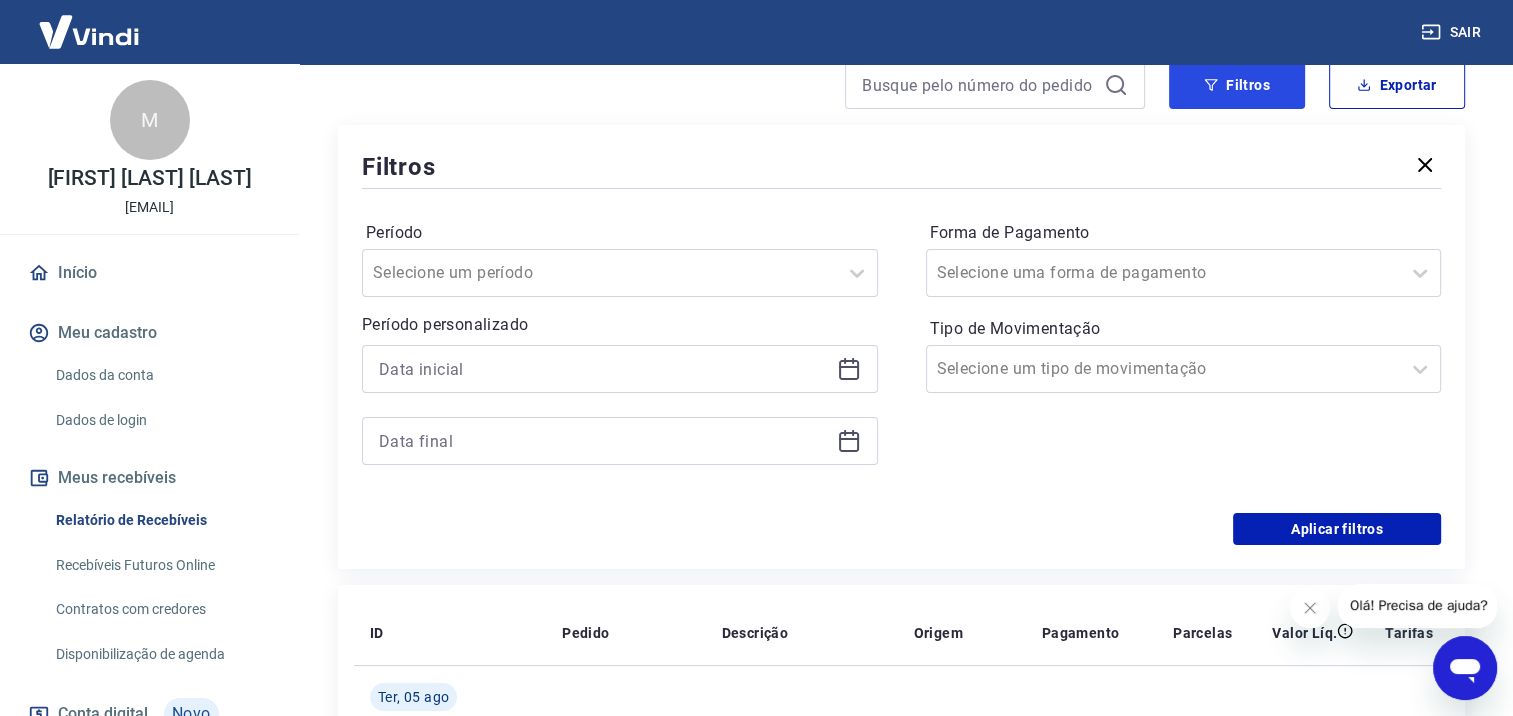scroll, scrollTop: 200, scrollLeft: 0, axis: vertical 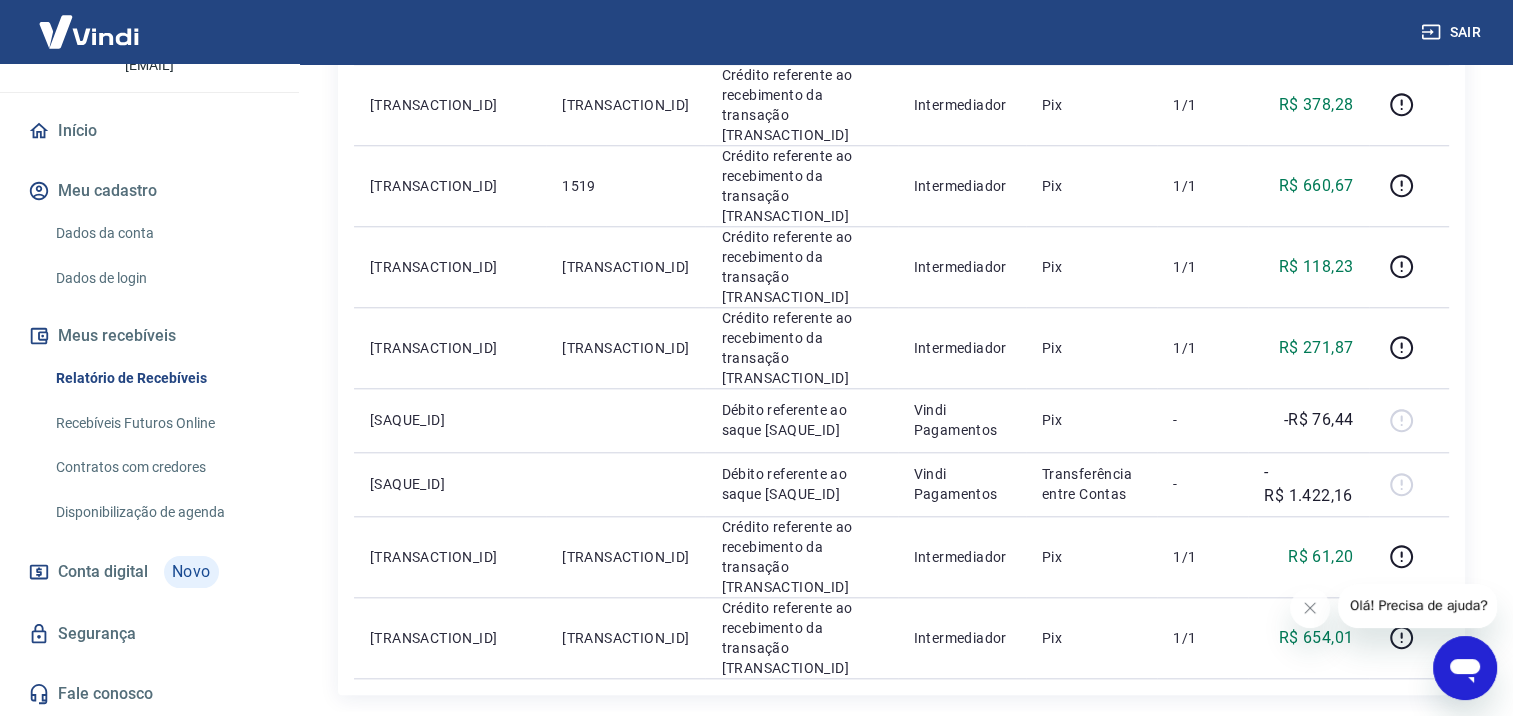 click on "Acesse Extratos Antigos" at bounding box center [1342, 848] 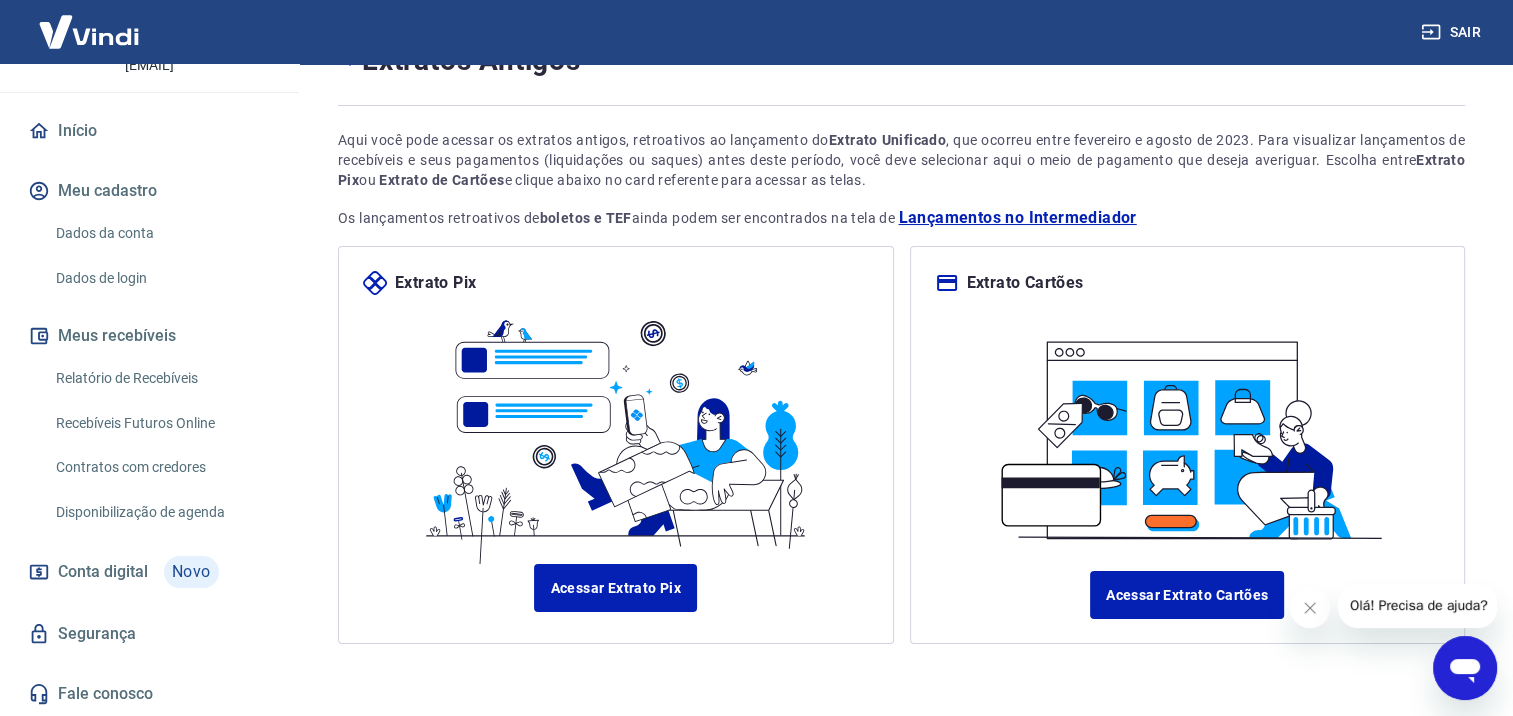scroll, scrollTop: 0, scrollLeft: 0, axis: both 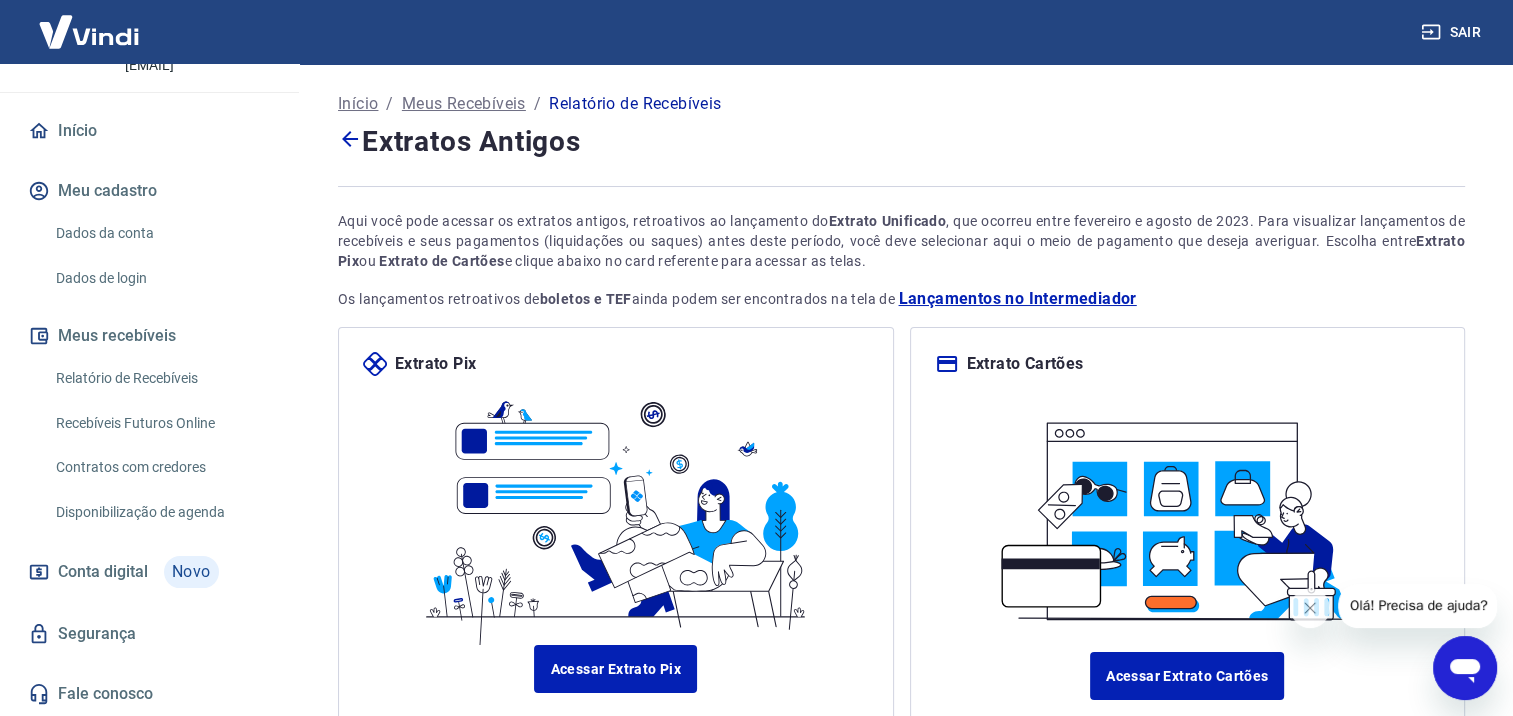 click on "Meus Recebíveis" at bounding box center [464, 104] 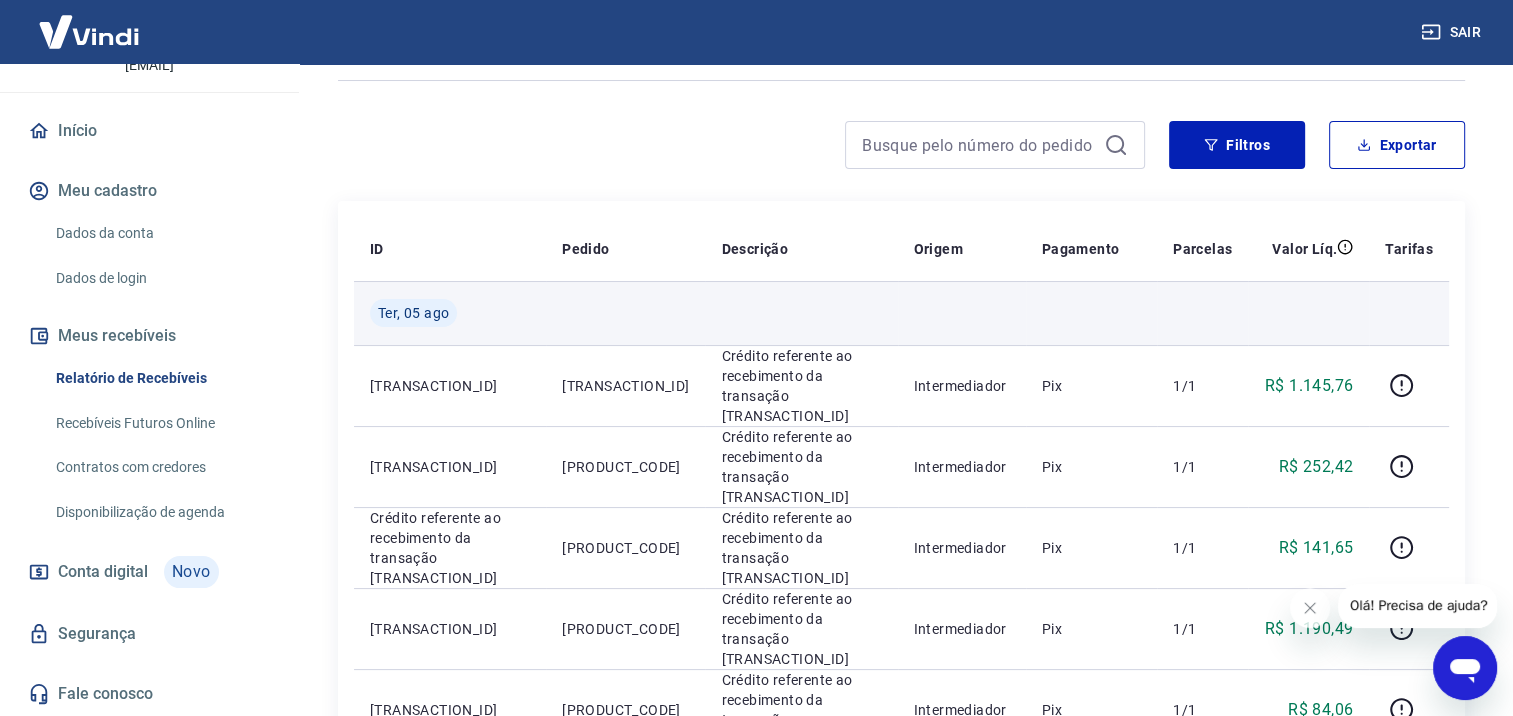 scroll, scrollTop: 28, scrollLeft: 0, axis: vertical 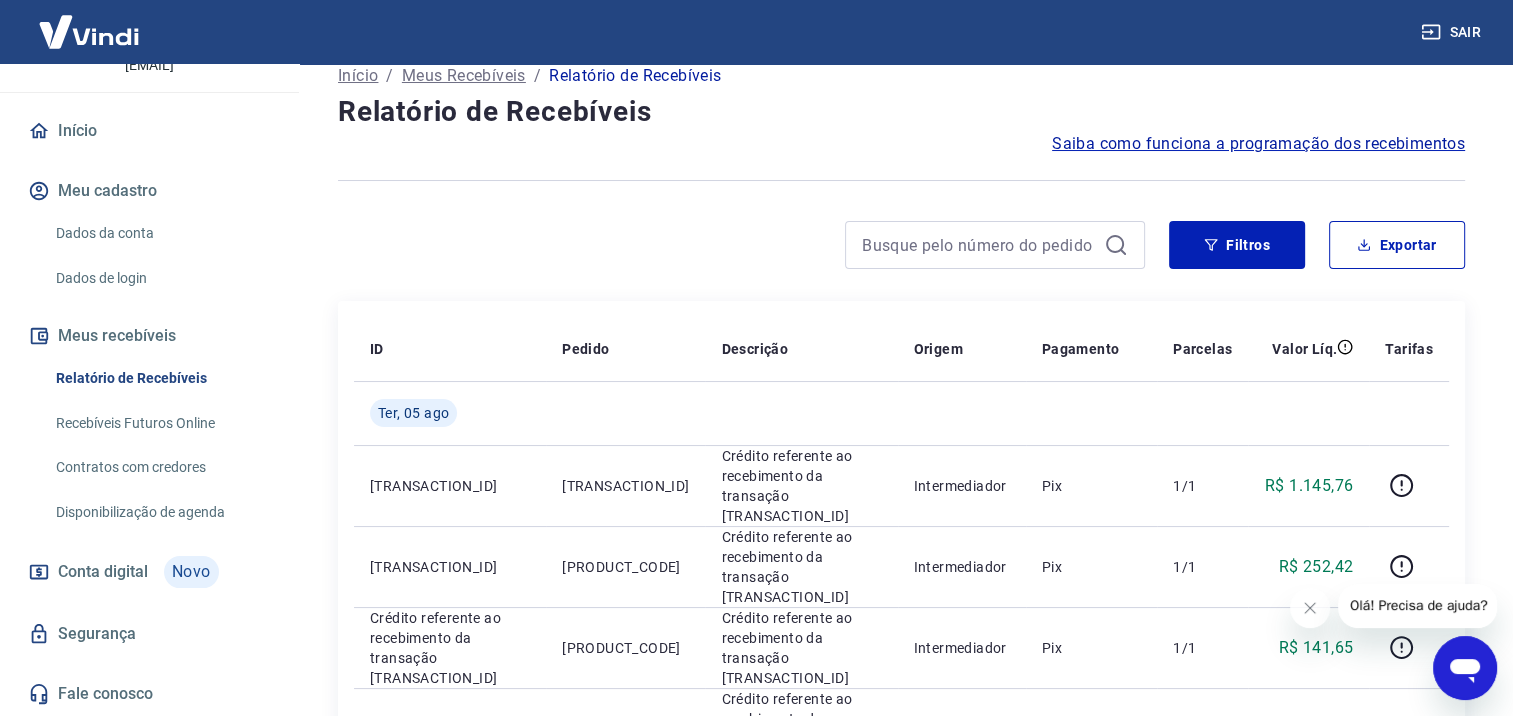 click on "Início / Meus Recebíveis / Relatório de Recebíveis Relatório de Recebíveis Saiba como funciona a programação dos recebimentos Saiba como funciona a programação dos recebimentos Filtros Exportar ID Pedido Descrição Origem Pagamento Parcelas Valor Líq. Tarifas Ter, 05 ago [TRANSACTION_ID] [PRODUCT_CODE] Crédito referente ao recebimento da transação [TRANSACTION_ID] Intermediador Pix 1/1 R$ 1.145,76 [TRANSACTION_ID] [PRODUCT_CODE] Crédito referente ao recebimento da transação [TRANSACTION_ID] Intermediador Pix 1/1 R$ 252,42 [TRANSACTION_ID] [PRODUCT_CODE] Crédito referente ao recebimento da transação [TRANSACTION_ID] Intermediador Pix 1/1 R$ 141,65 [TRANSACTION_ID] [PRODUCT_CODE] Crédito referente ao recebimento da transação [TRANSACTION_ID] Intermediador Pix 1/1 R$ 1.190,49 [TRANSACTION_ID] [PRODUCT_CODE] Crédito referente ao recebimento da transação [TRANSACTION_ID] Intermediador Pix 1/1 R$ 84,06 [TRANSACTION_ID] [PRODUCT_CODE] Crédito referente ao recebimento da transação [TRANSACTION_ID] Intermediador Pix 1/1 R$ 107,60 [TRANSACTION_ID] [PRODUCT_CODE] Crédito referente ao recebimento da transação [TRANSACTION_ID] Pix" at bounding box center [901, 1178] 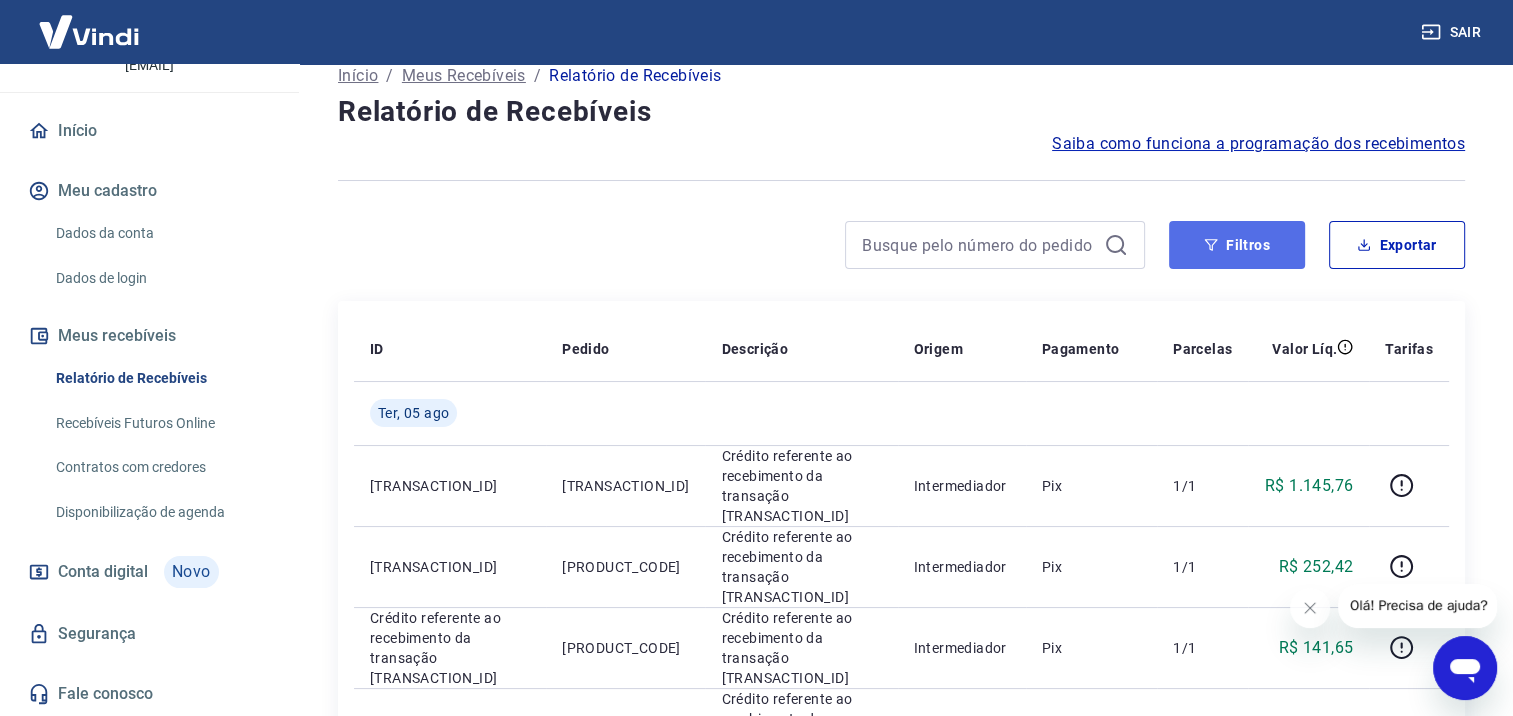 click on "Filtros" at bounding box center (1237, 245) 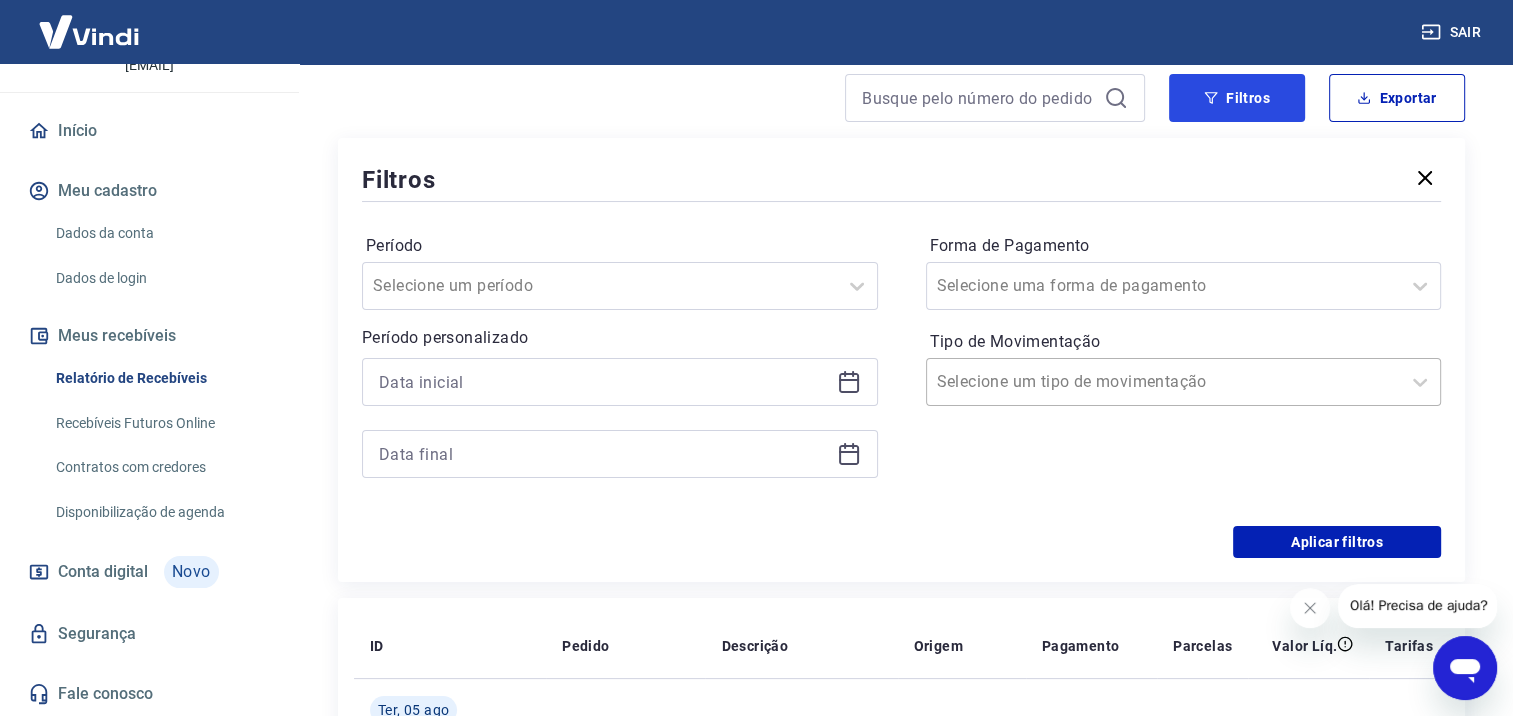 scroll, scrollTop: 228, scrollLeft: 0, axis: vertical 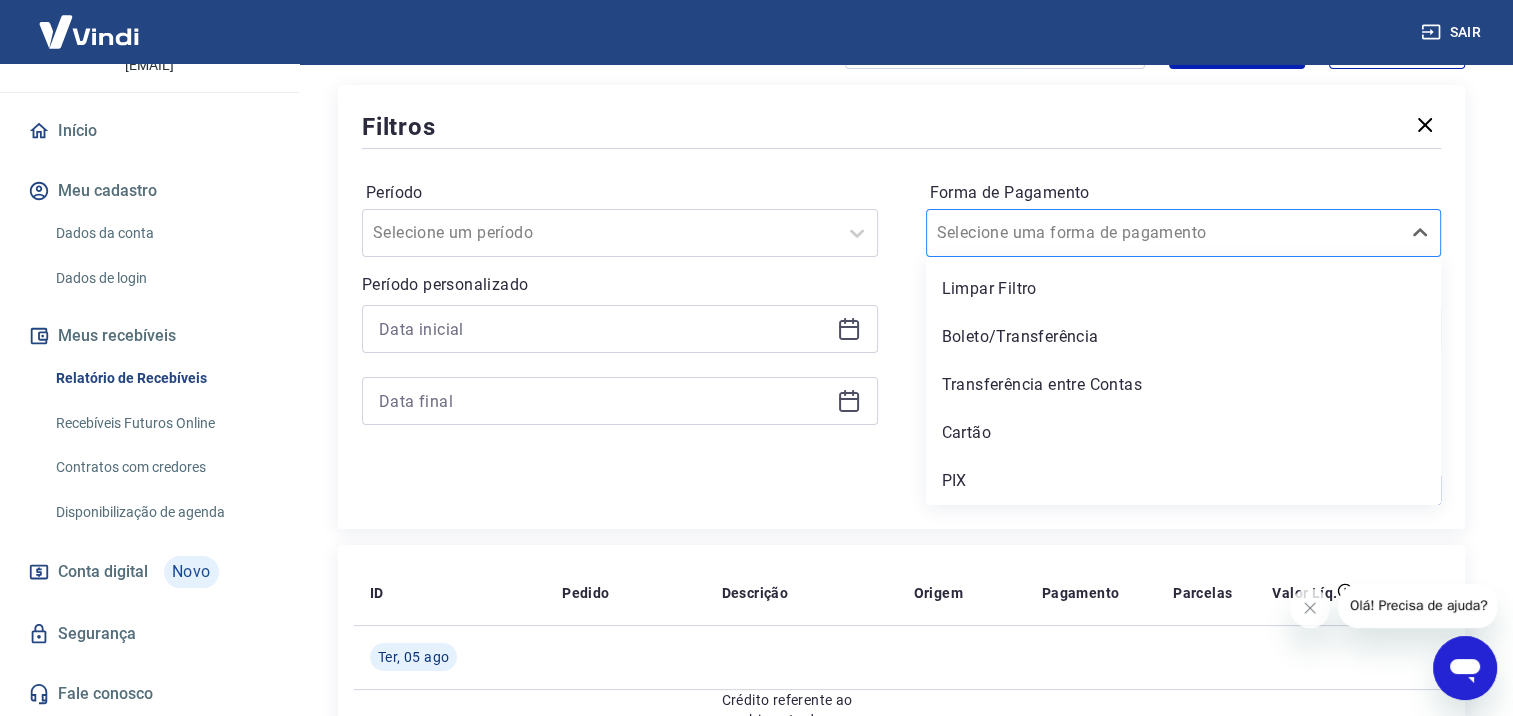 click on "Selecione uma forma de pagamento" at bounding box center [1164, 233] 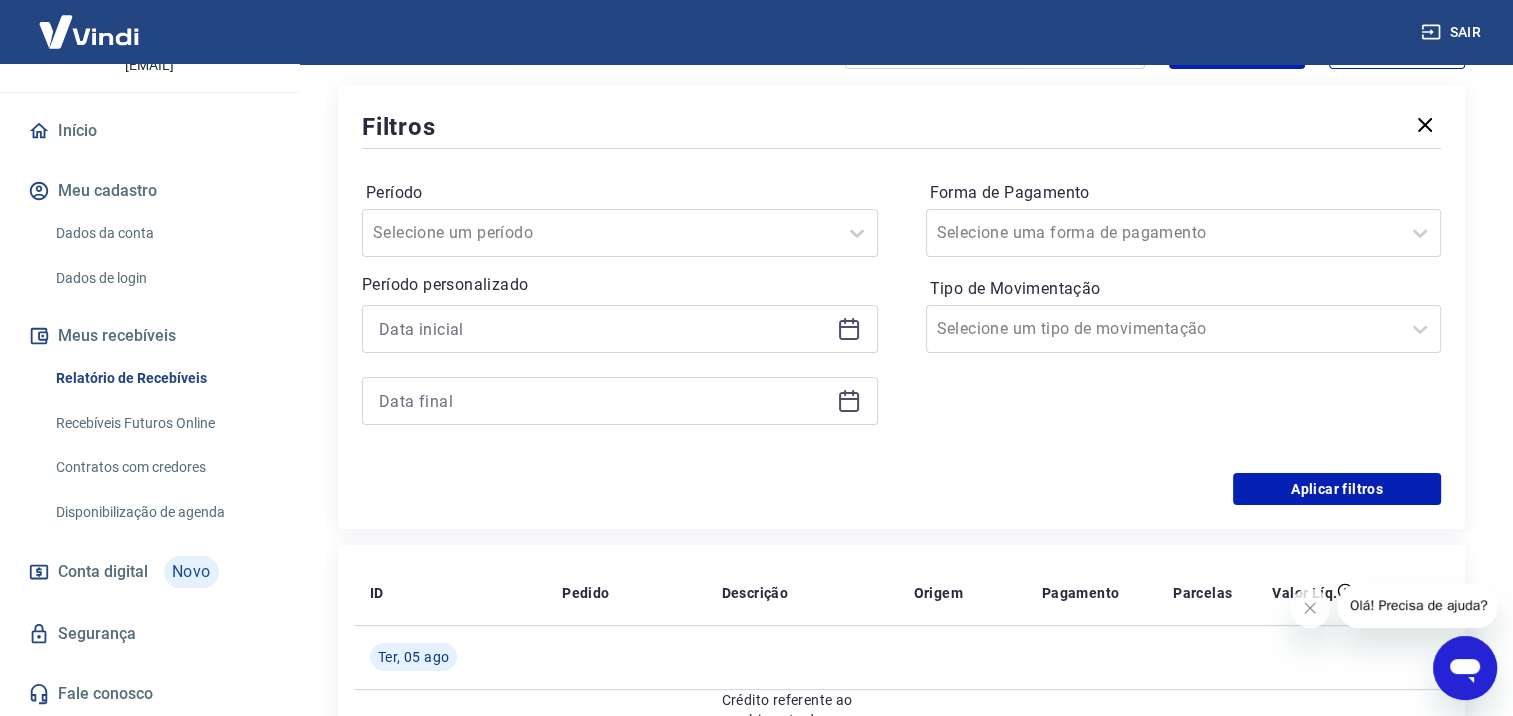 click on "Período Selecione um período Período personalizado Forma de Pagamento Selecione uma forma de pagamento Tipo de Movimentação Selecione um tipo de movimentação" at bounding box center (901, 313) 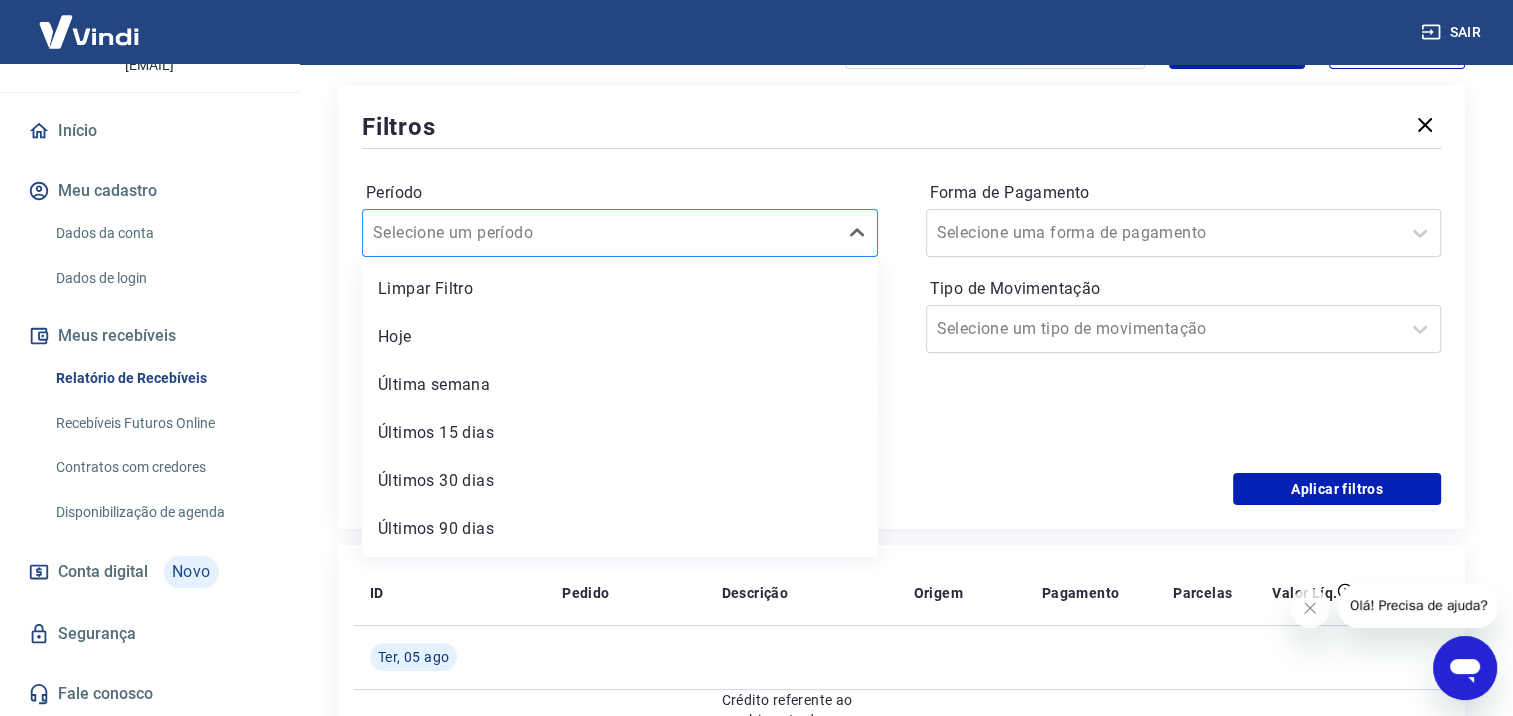 click on "Selecione um período" at bounding box center [600, 233] 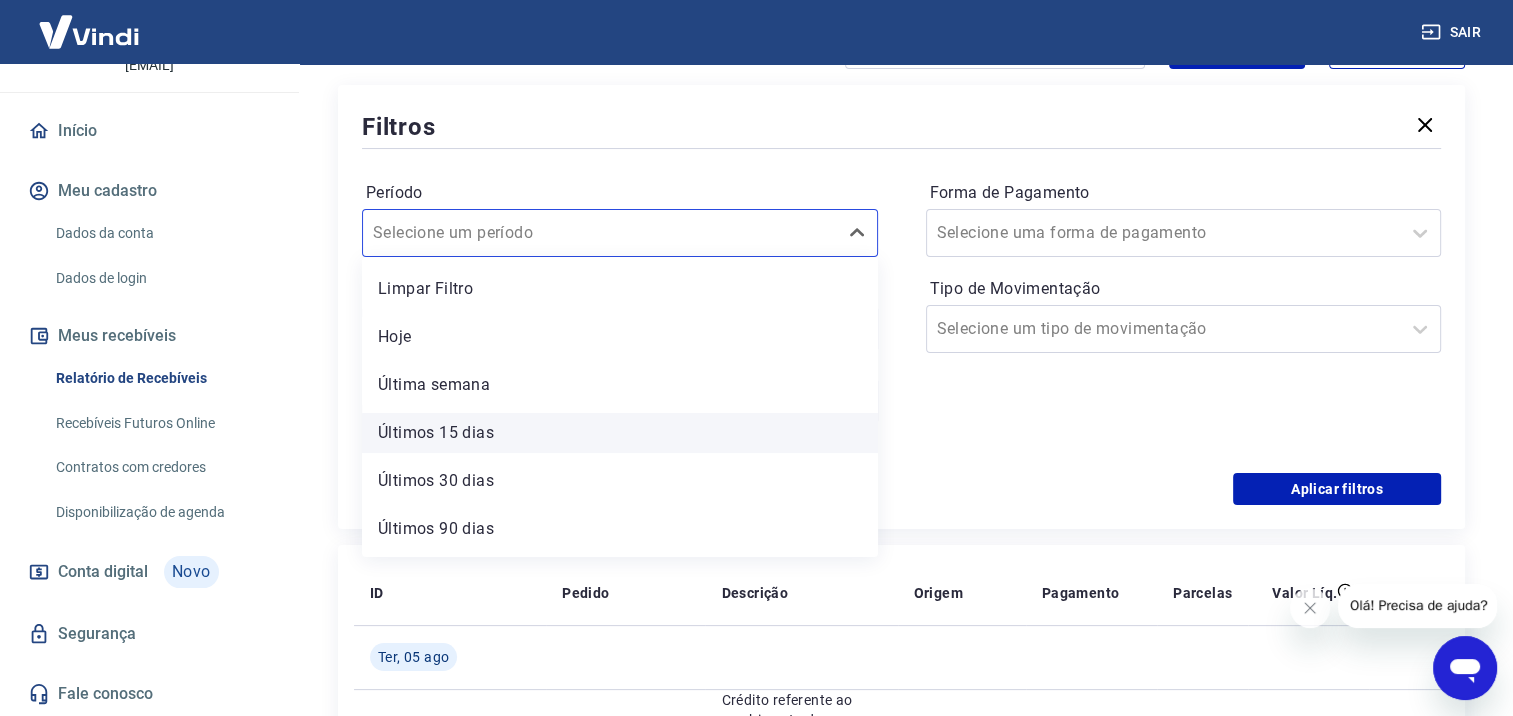 scroll, scrollTop: 44, scrollLeft: 0, axis: vertical 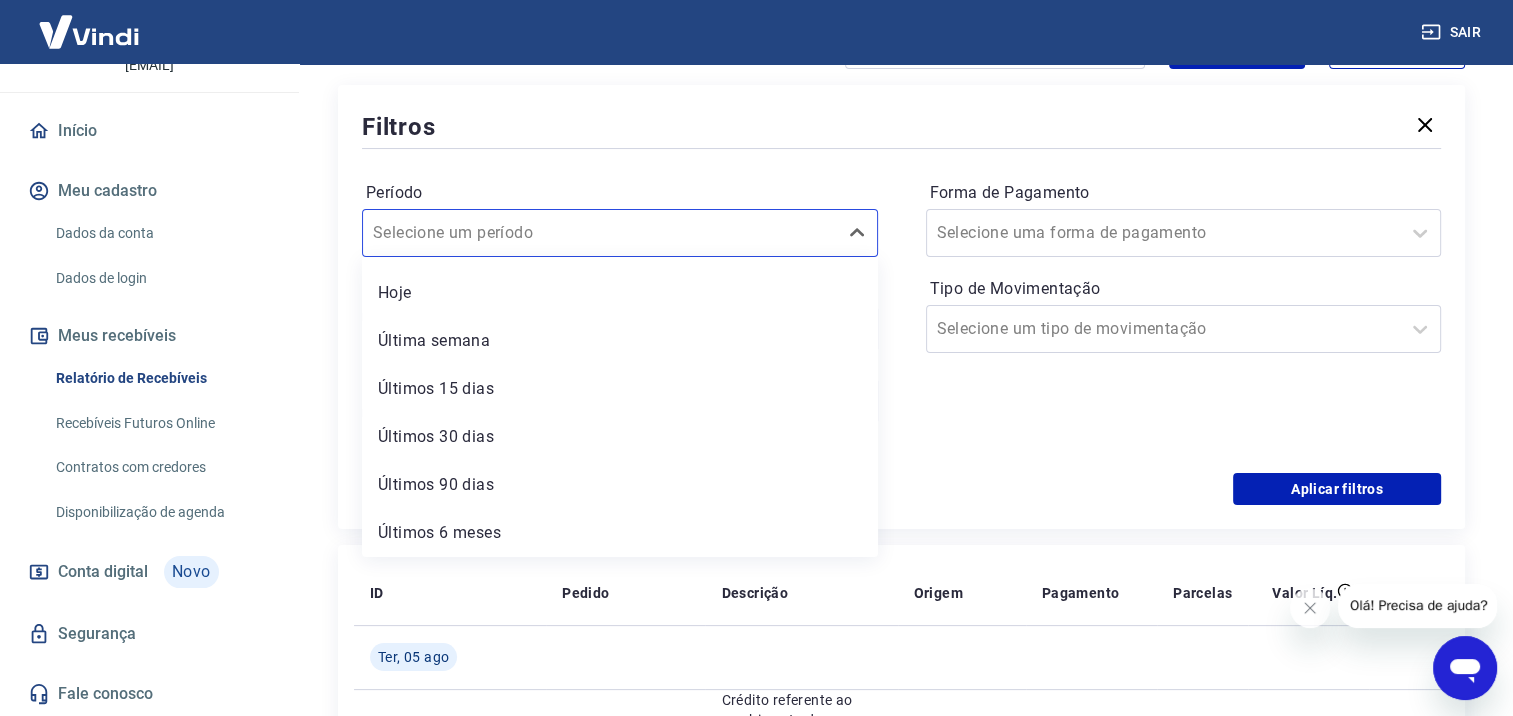 click on "Filtros" at bounding box center (901, 126) 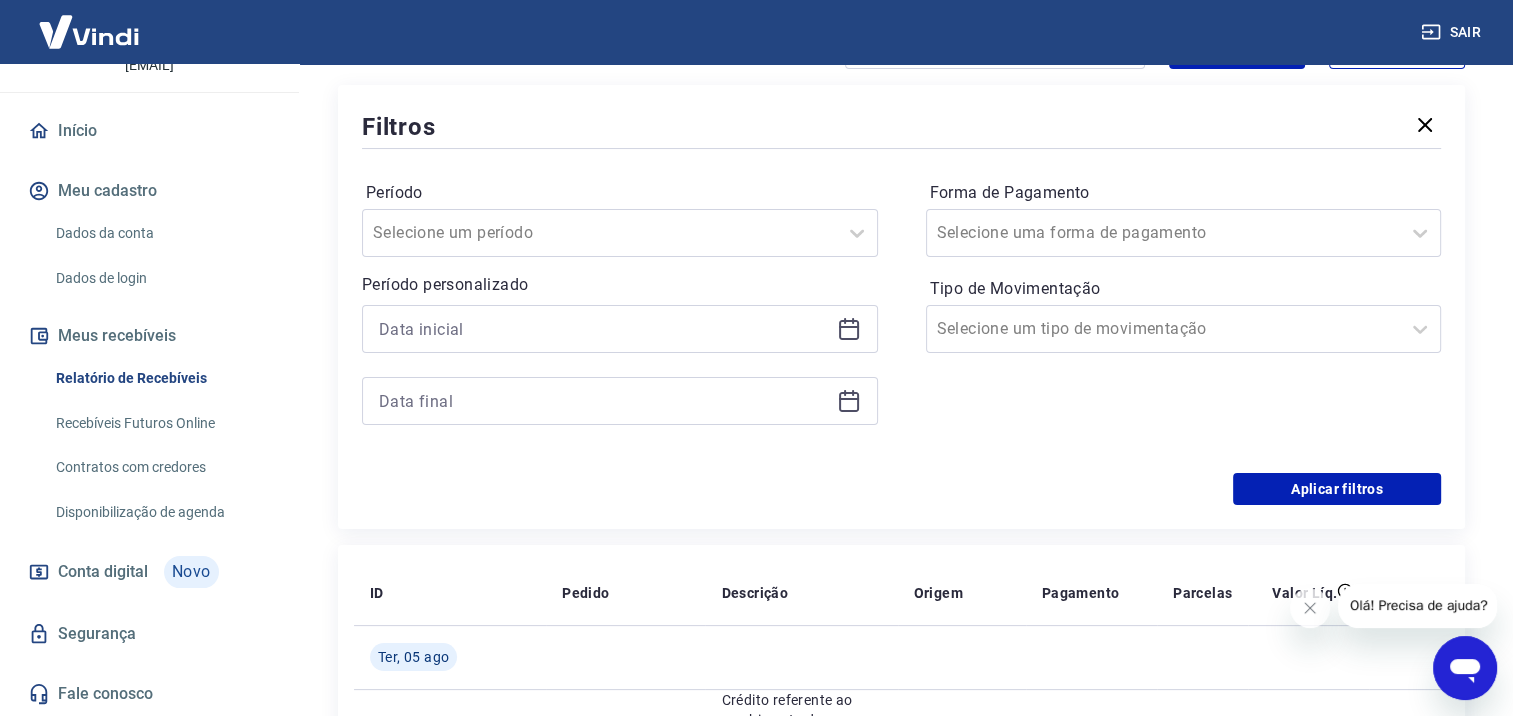 click 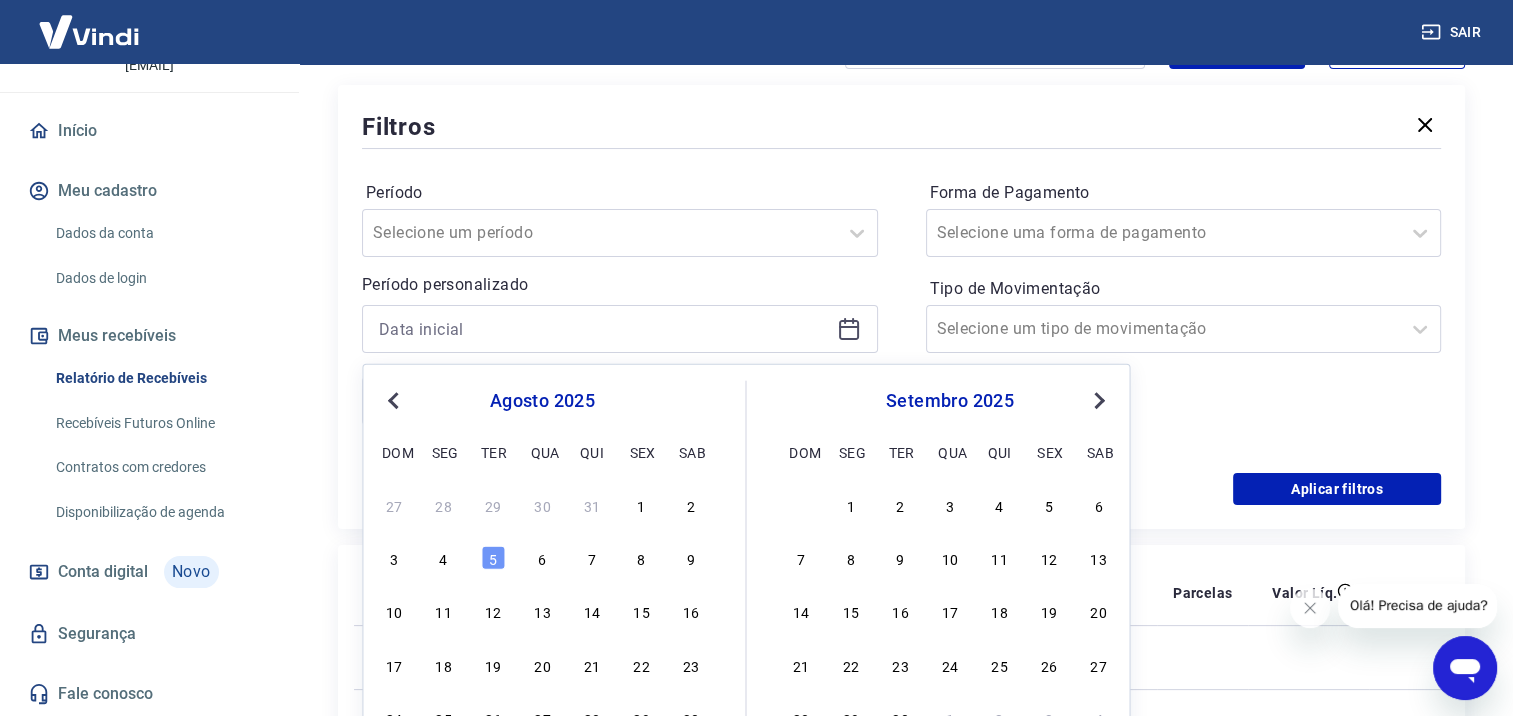click on "Previous Month" at bounding box center [395, 399] 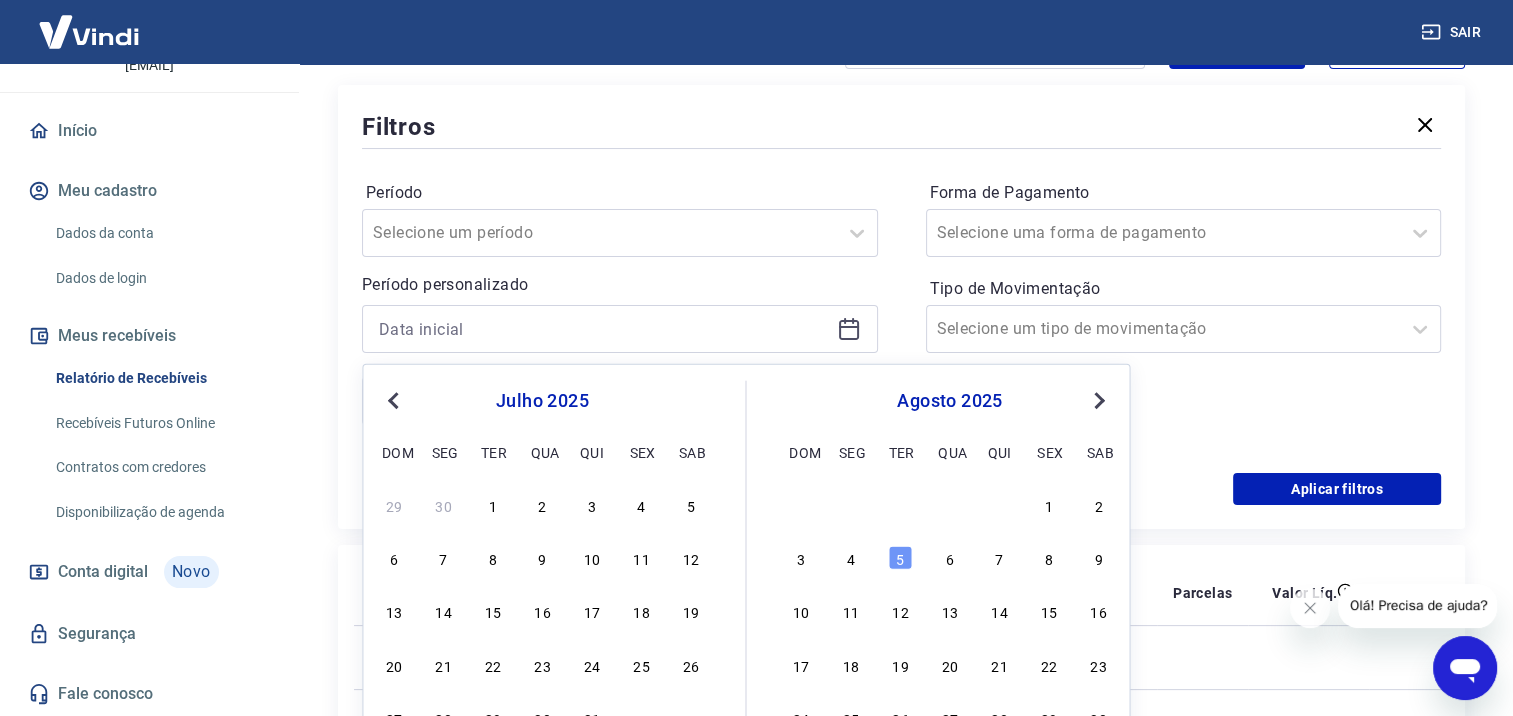 click on "Previous Month" at bounding box center (395, 399) 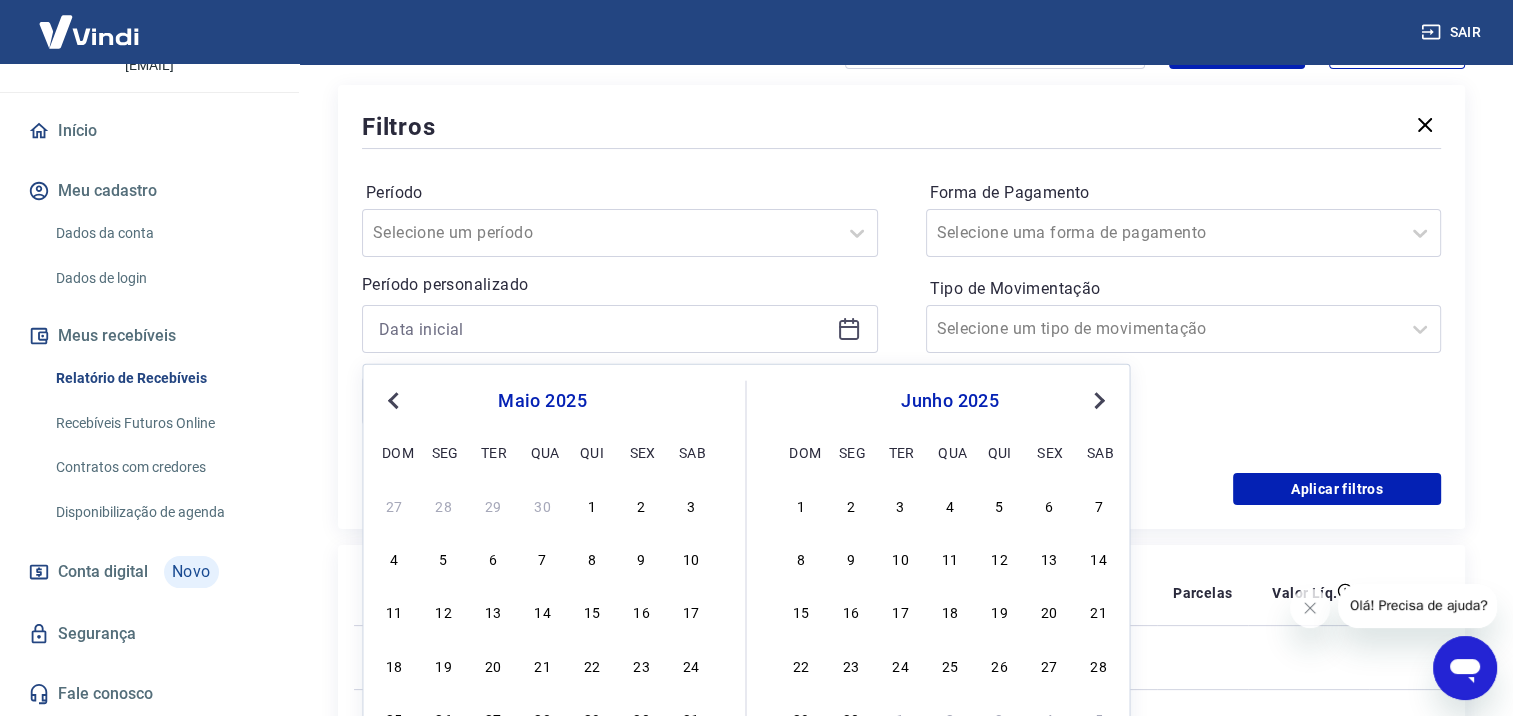 click on "Previous Month" at bounding box center (395, 399) 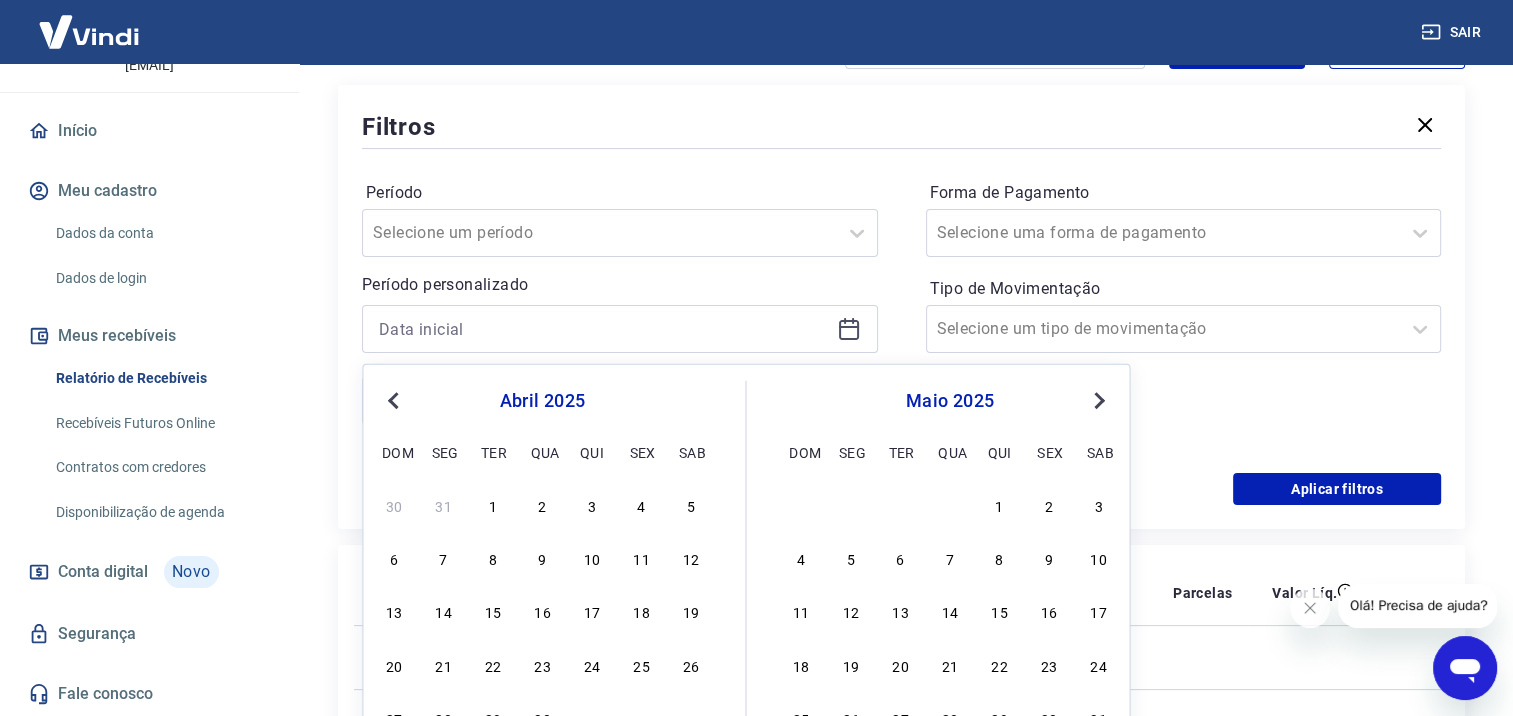 click on "Previous Month" at bounding box center [395, 399] 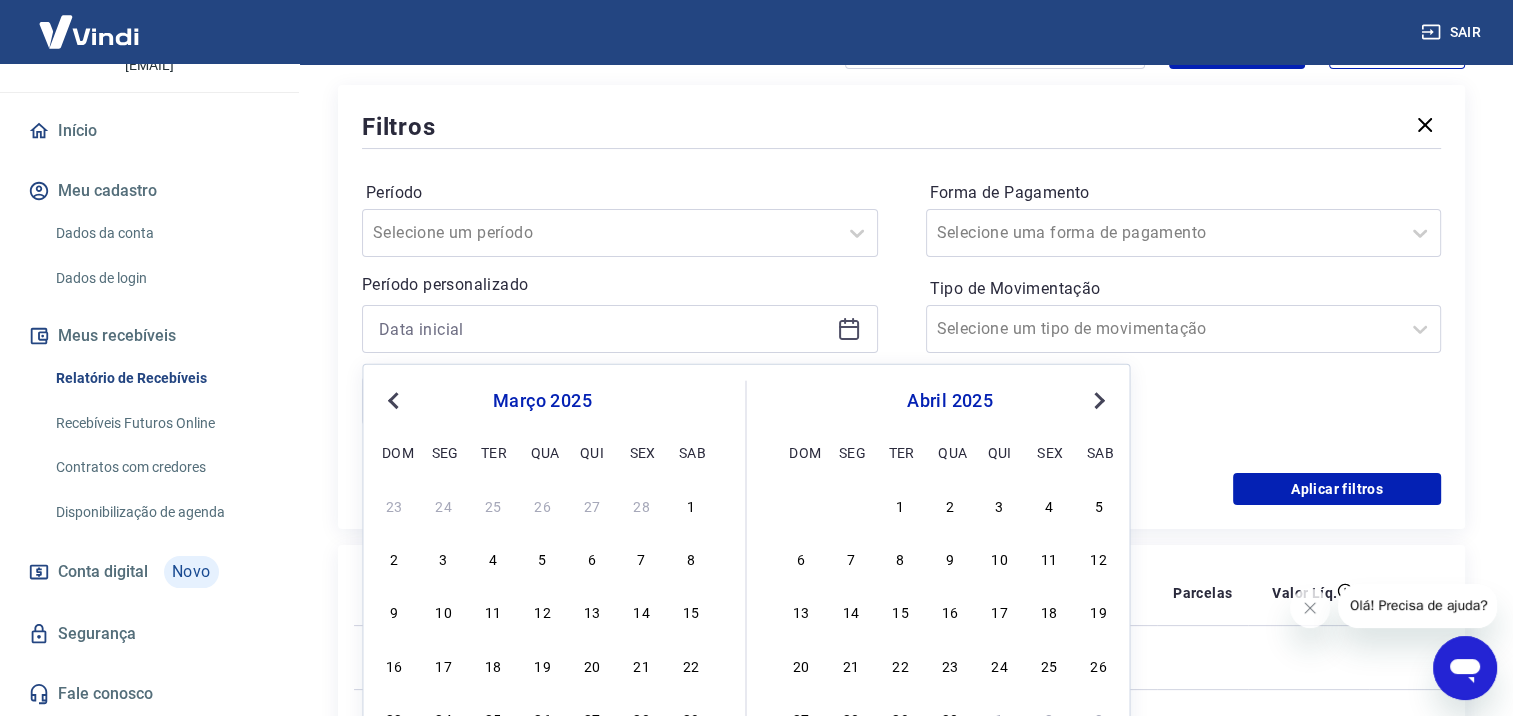 click on "Previous Month" at bounding box center (395, 399) 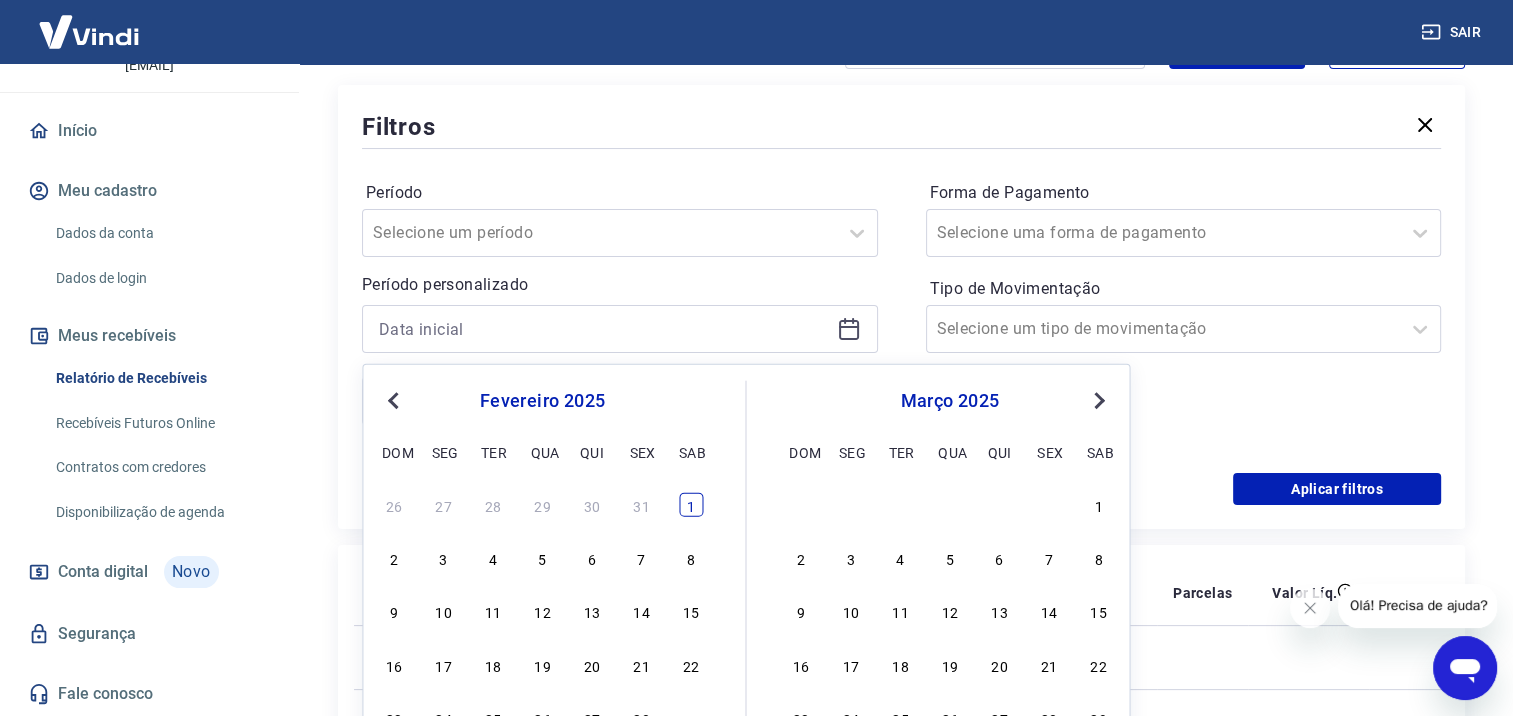 click on "1" at bounding box center [691, 505] 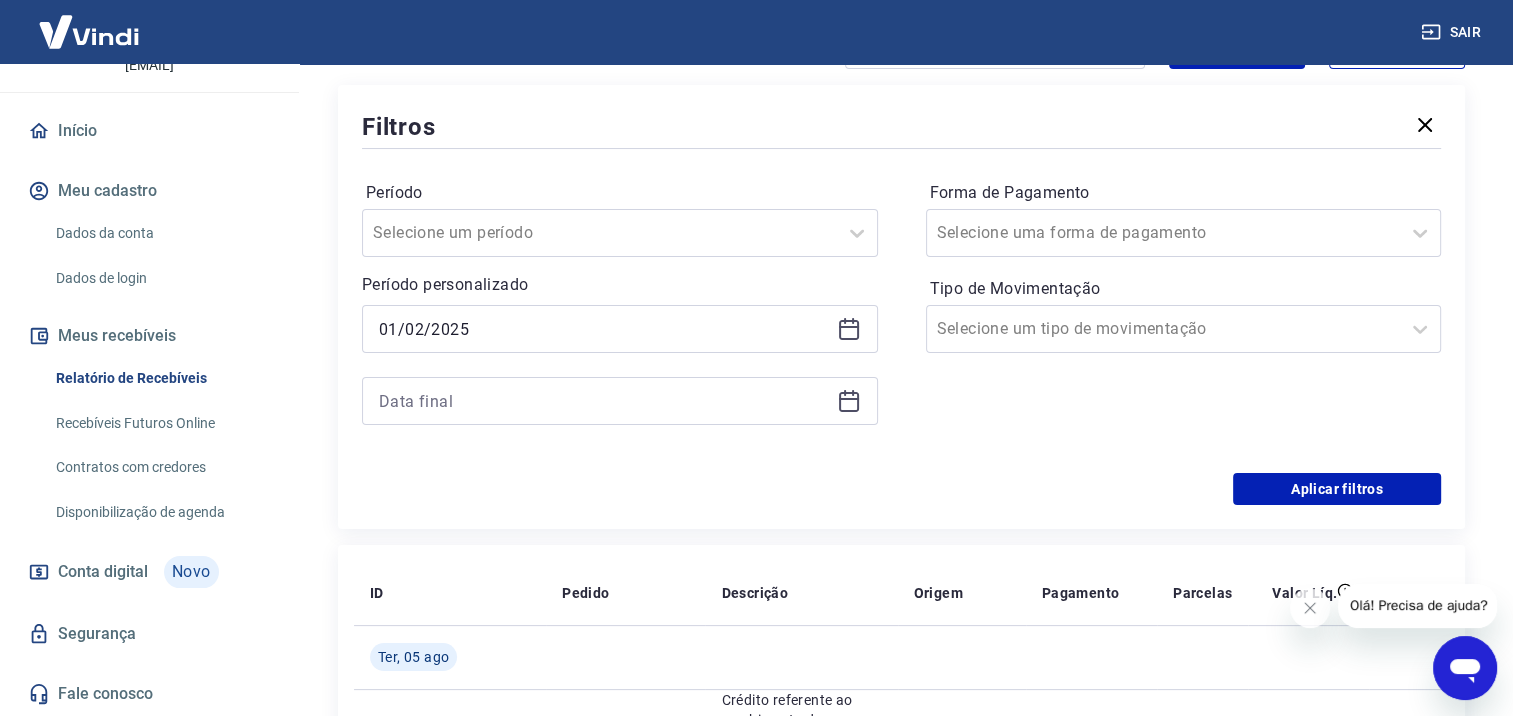type on "01/02/2025" 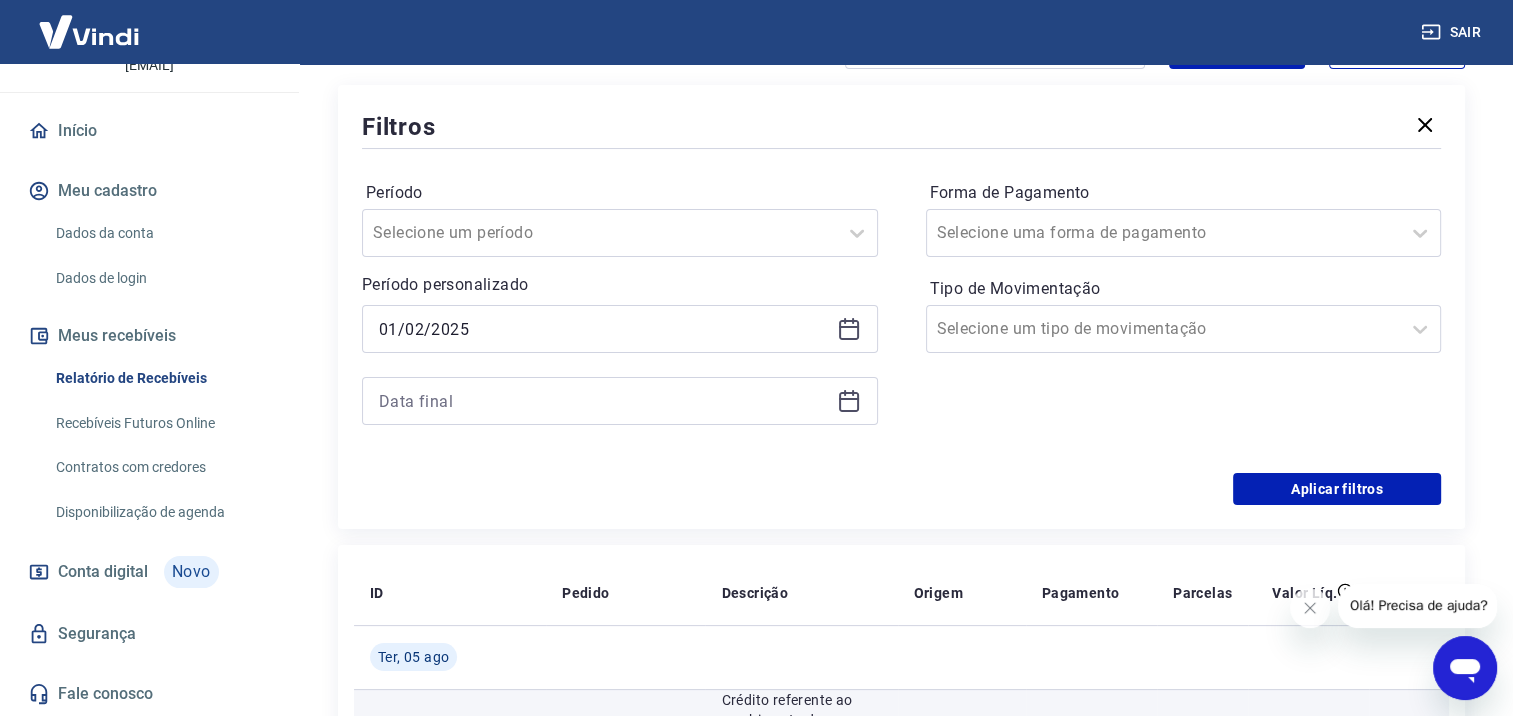 scroll, scrollTop: 428, scrollLeft: 0, axis: vertical 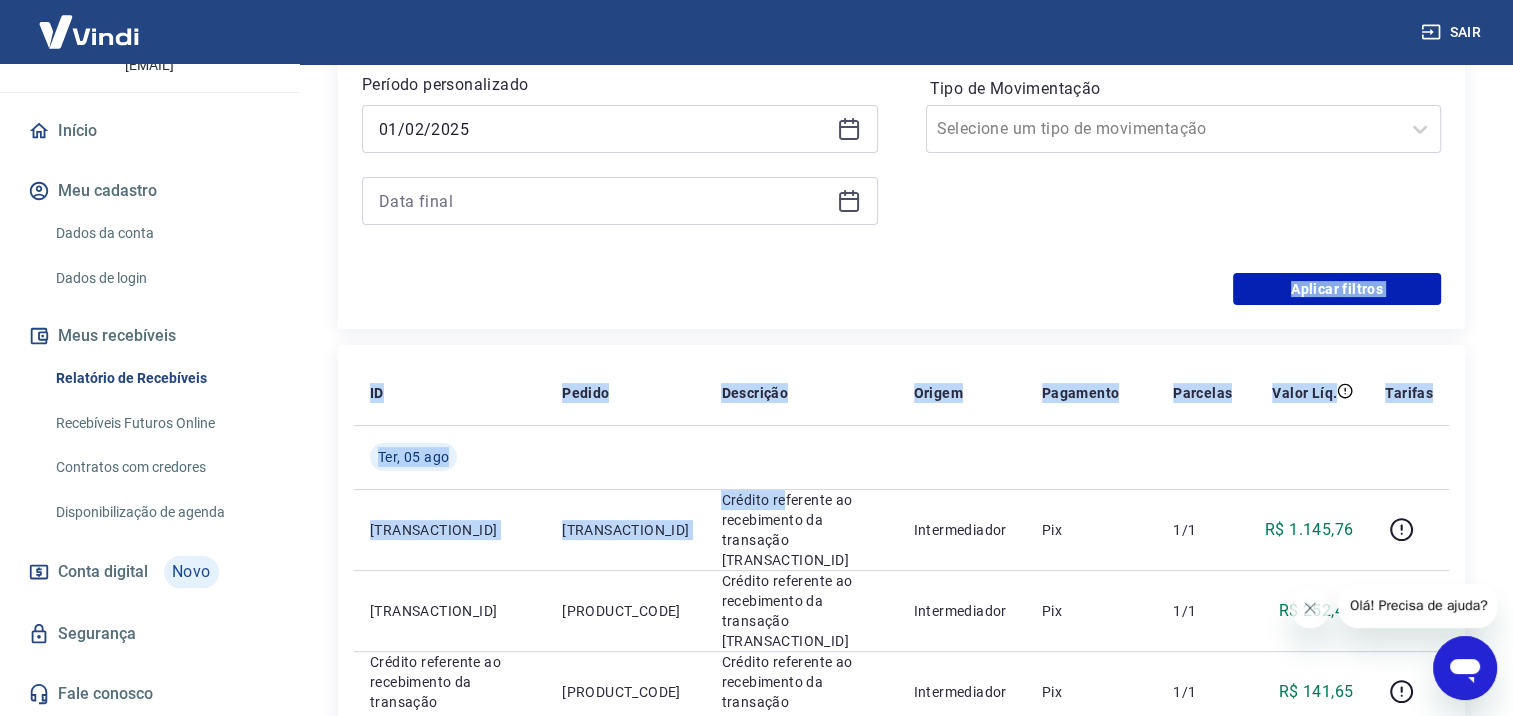 drag, startPoint x: 642, startPoint y: 517, endPoint x: 737, endPoint y: 292, distance: 244.23349 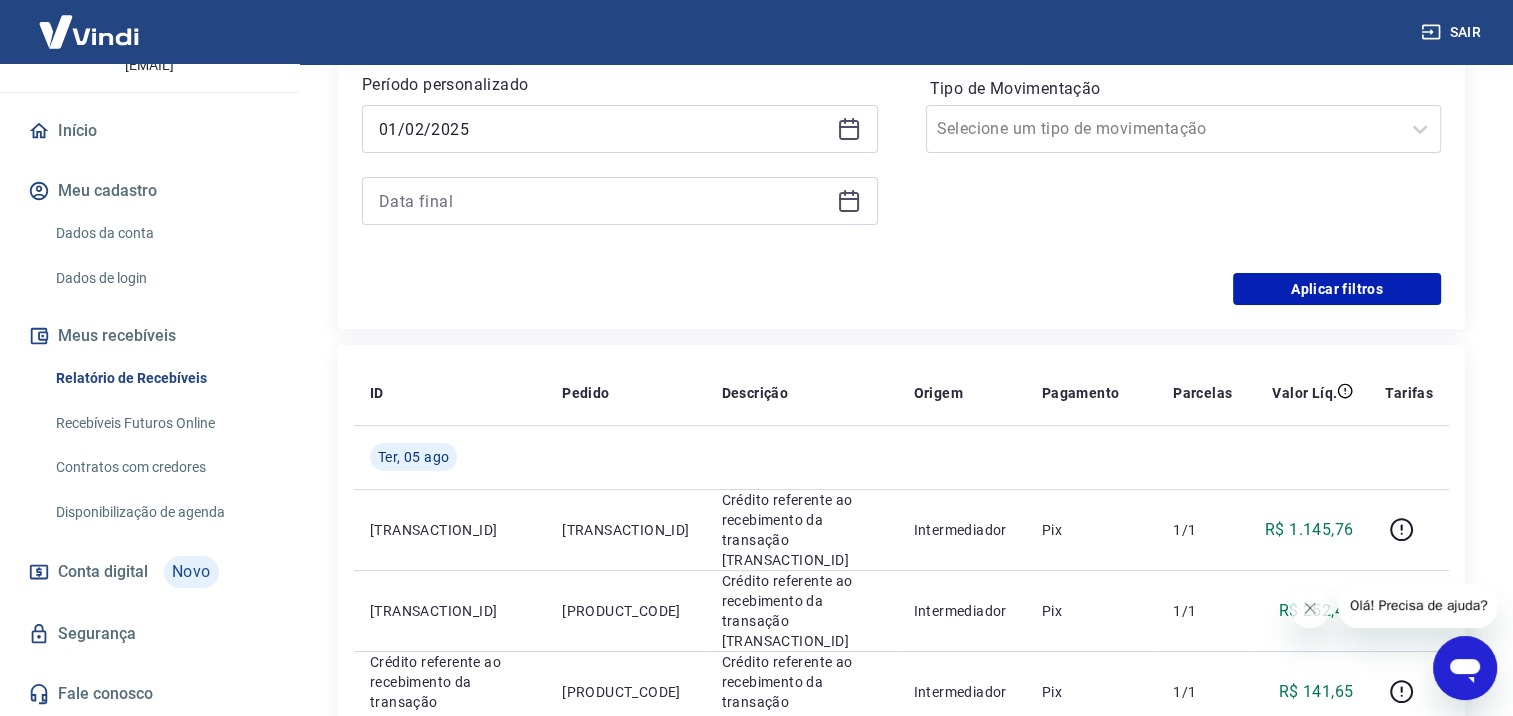 click 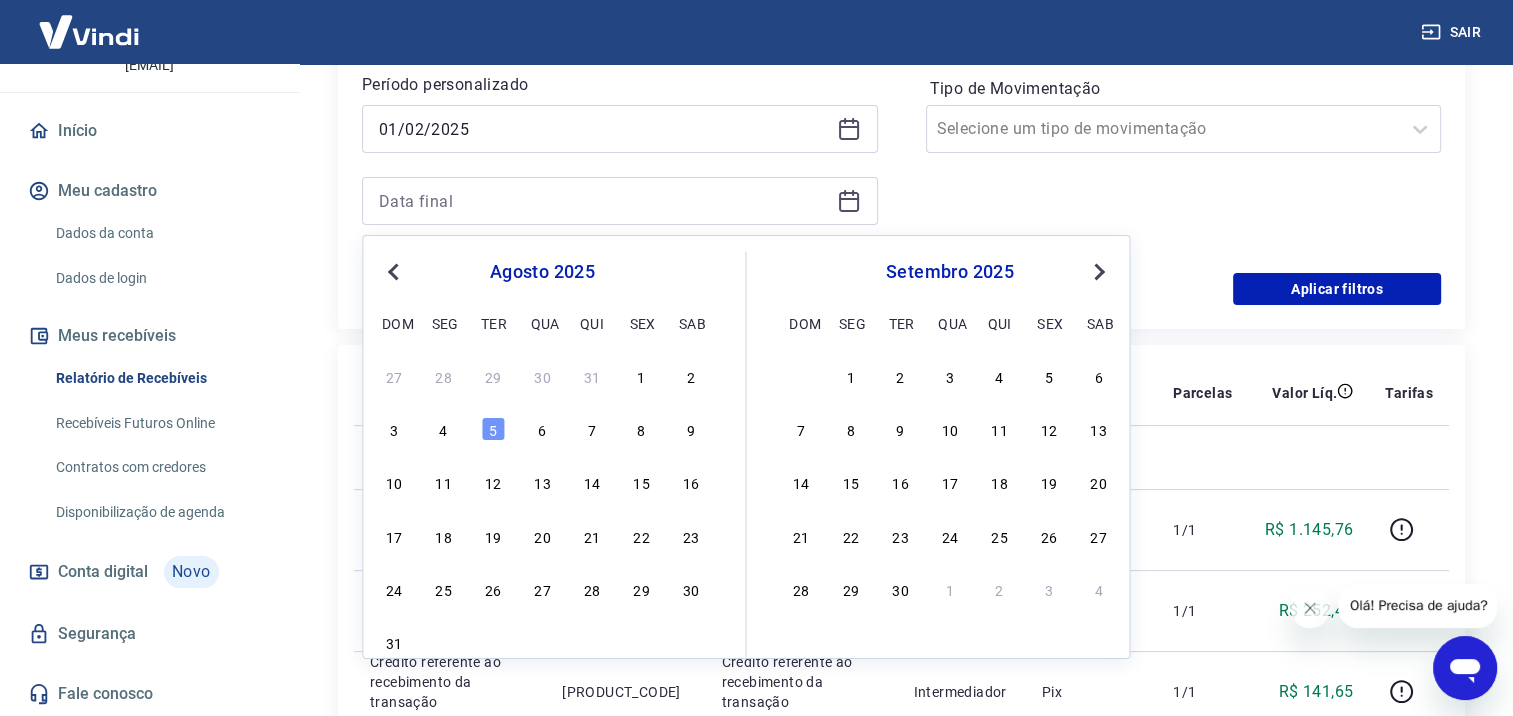 click on "Previous Month" at bounding box center (395, 270) 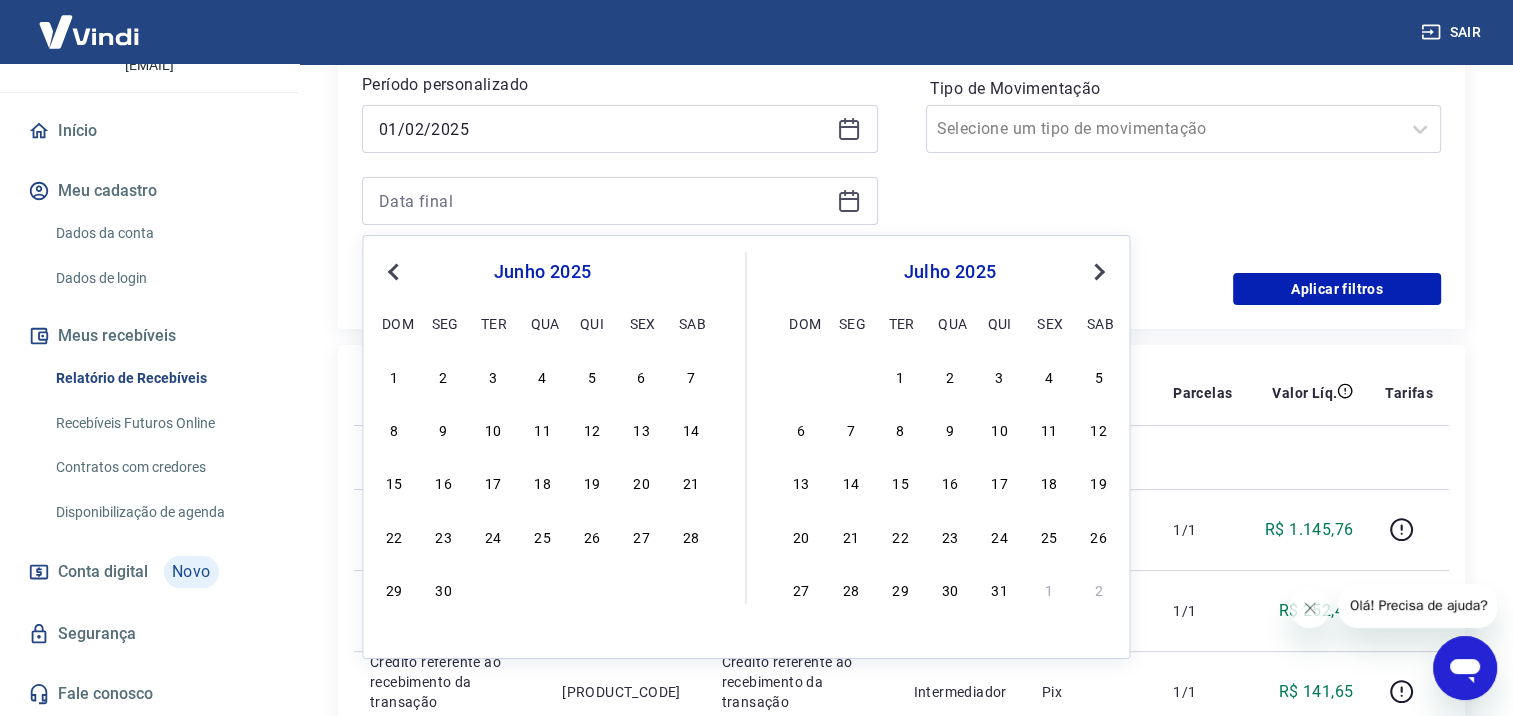 click on "Previous Month" at bounding box center [395, 270] 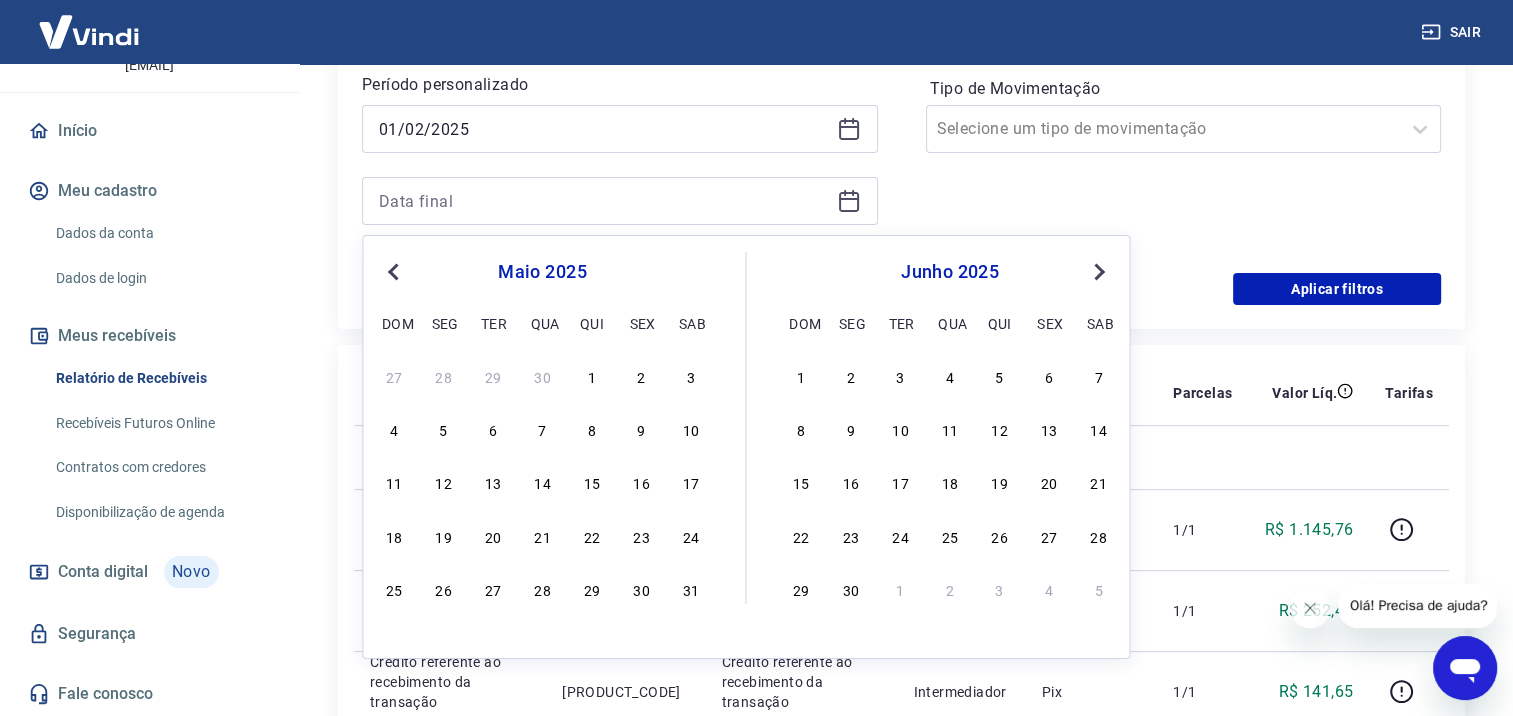 click on "Previous Month" at bounding box center (395, 270) 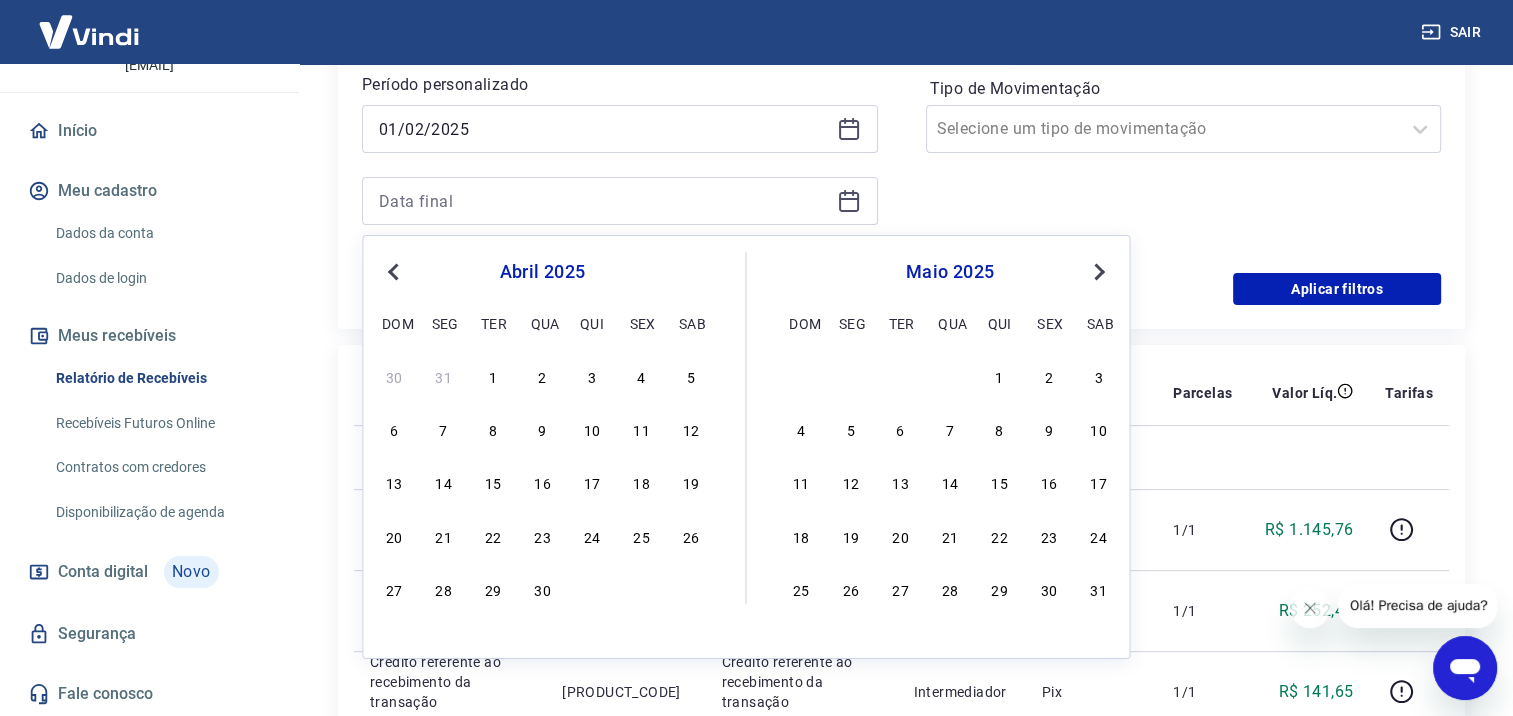 click on "Previous Month" at bounding box center [395, 270] 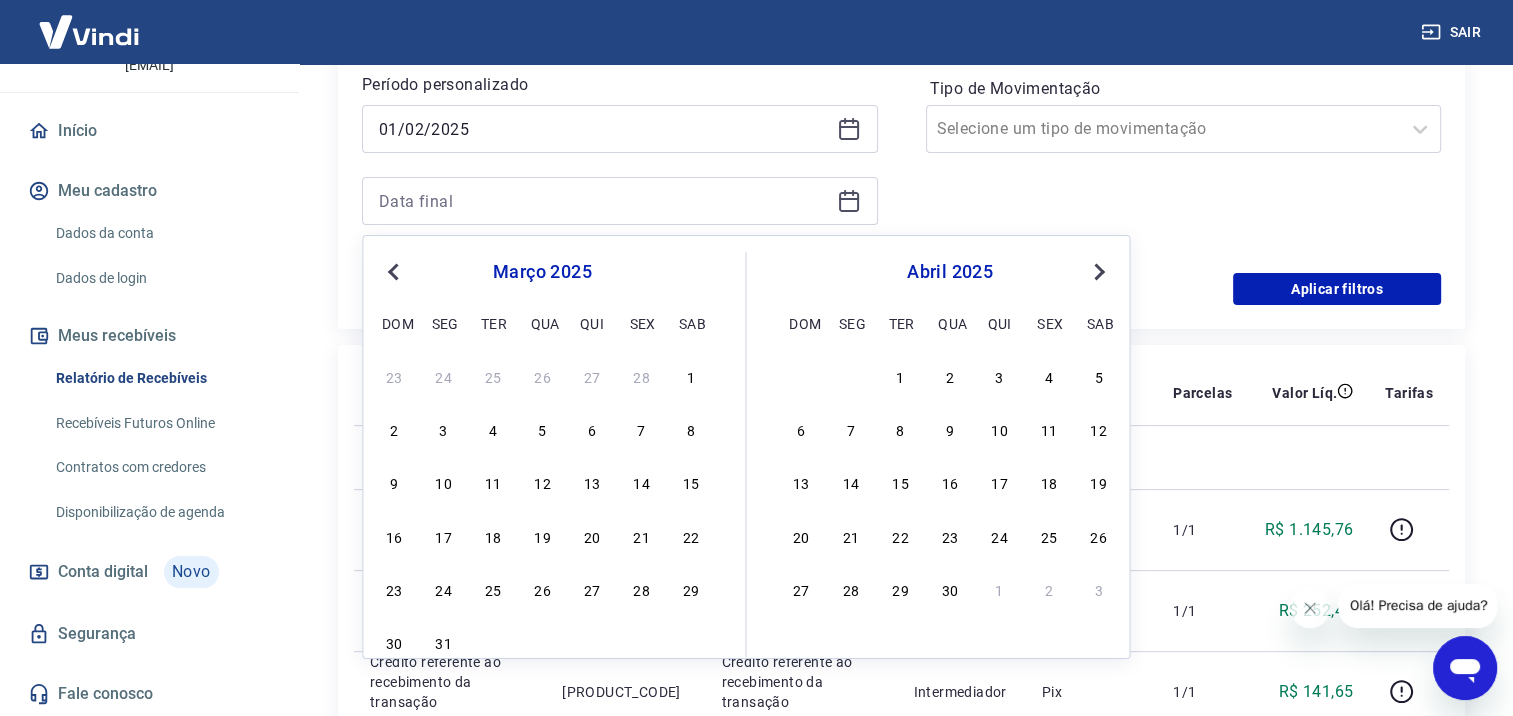click on "Previous Month" at bounding box center [395, 270] 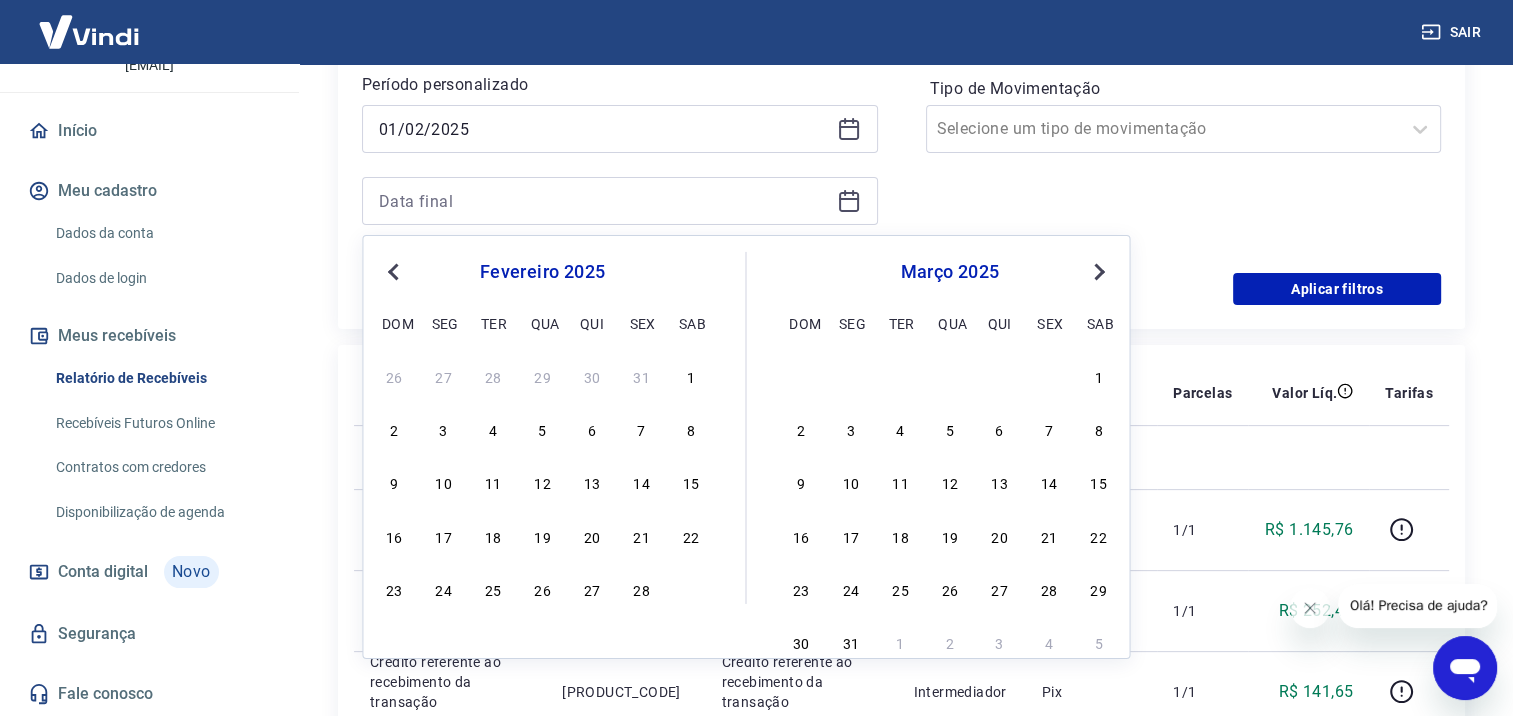 click on "Previous Month" at bounding box center (395, 270) 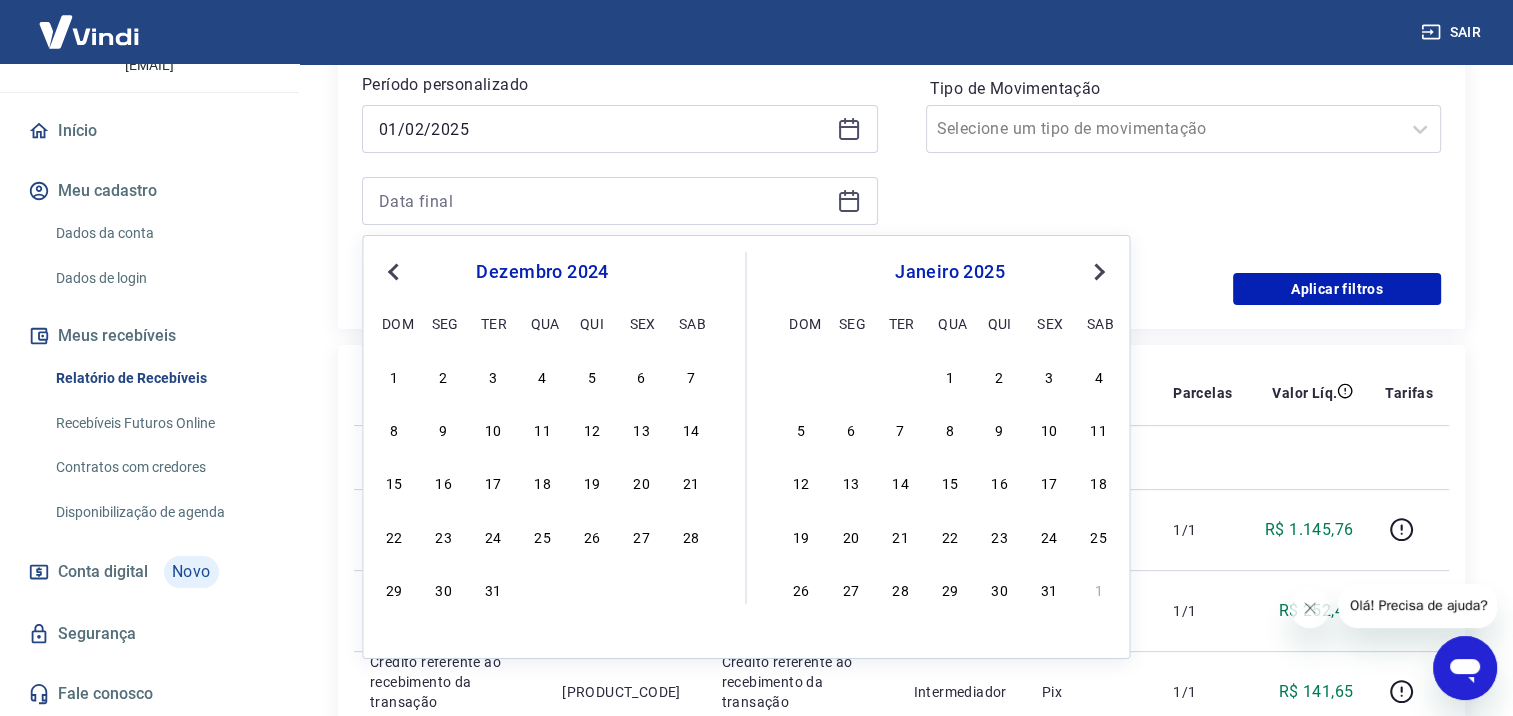 click on "Next Month" at bounding box center [1097, 270] 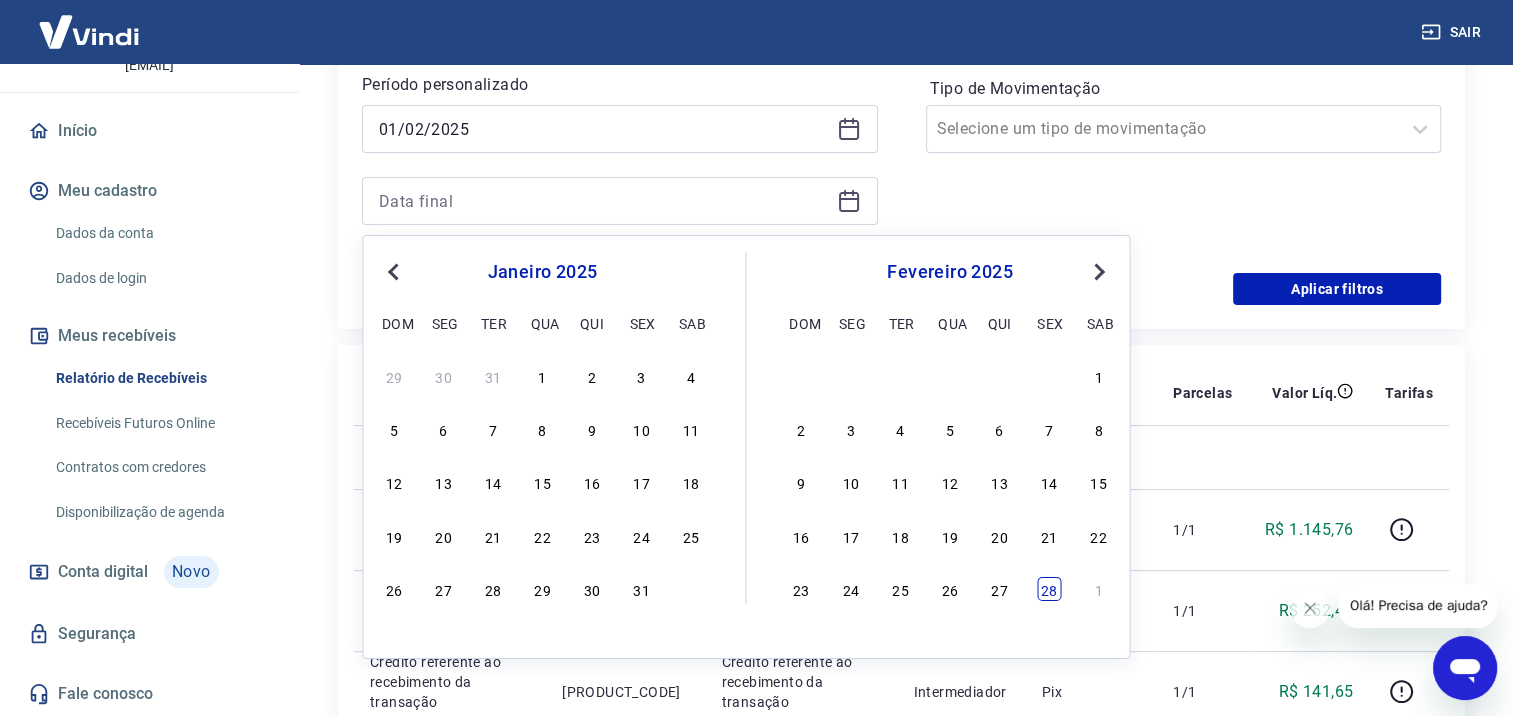 click on "28" at bounding box center [1049, 589] 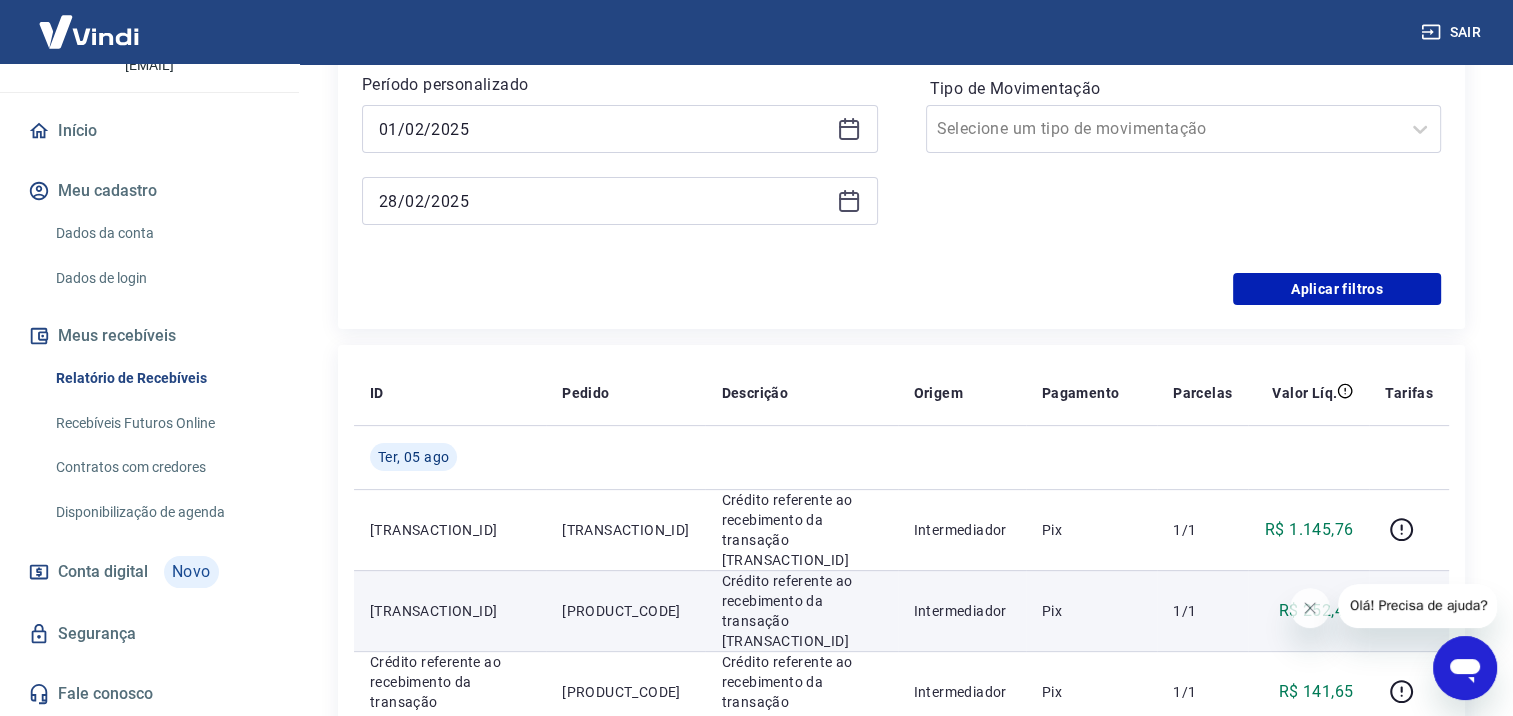 type on "28/02/2025" 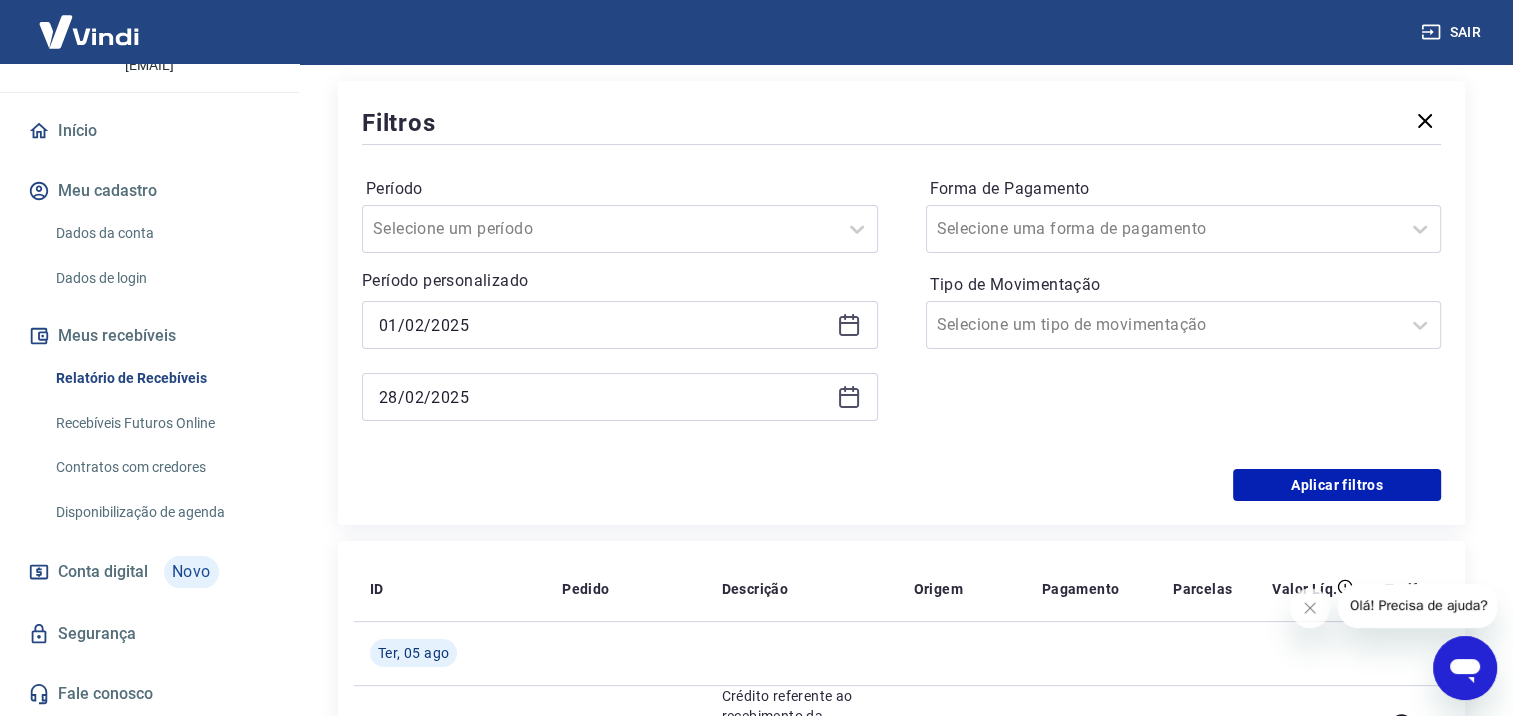 scroll, scrollTop: 228, scrollLeft: 0, axis: vertical 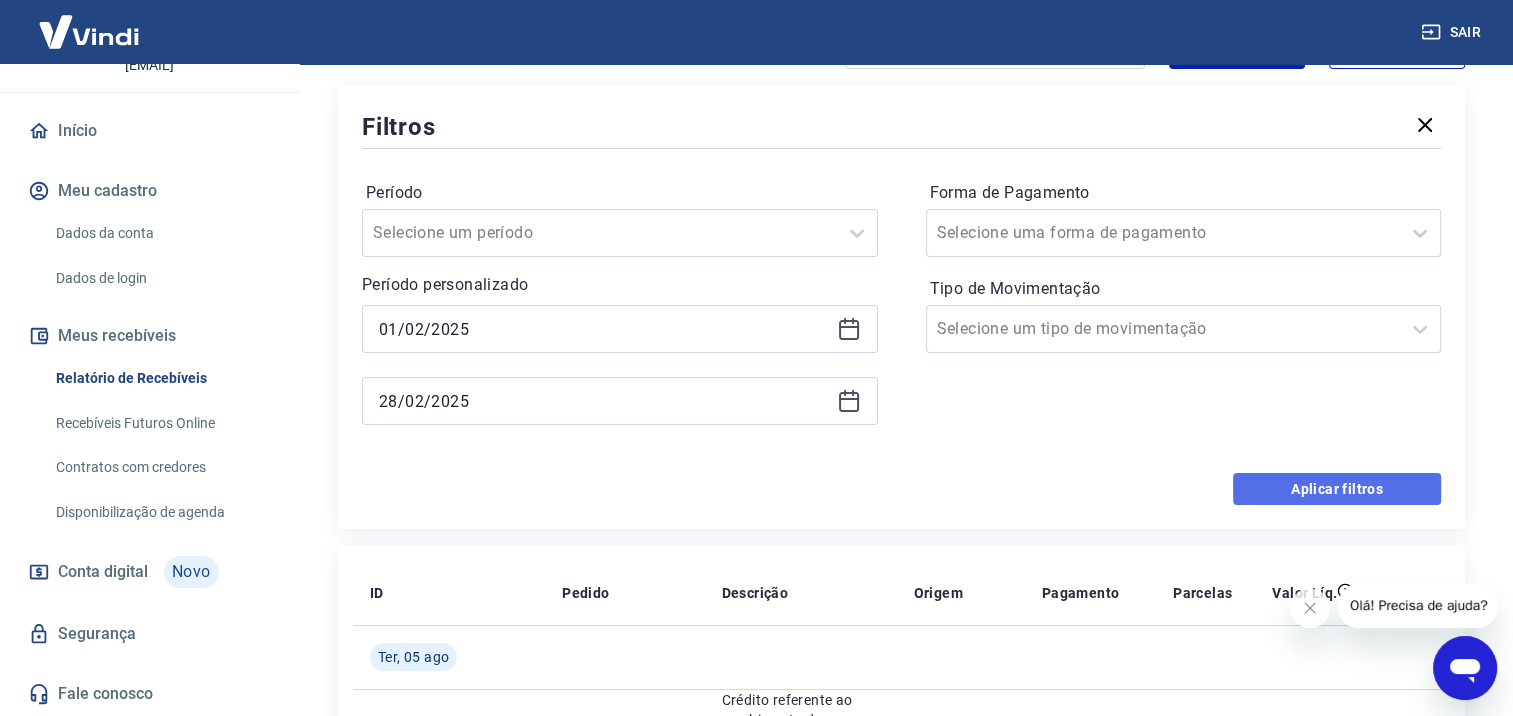 click on "Aplicar filtros" at bounding box center [1337, 489] 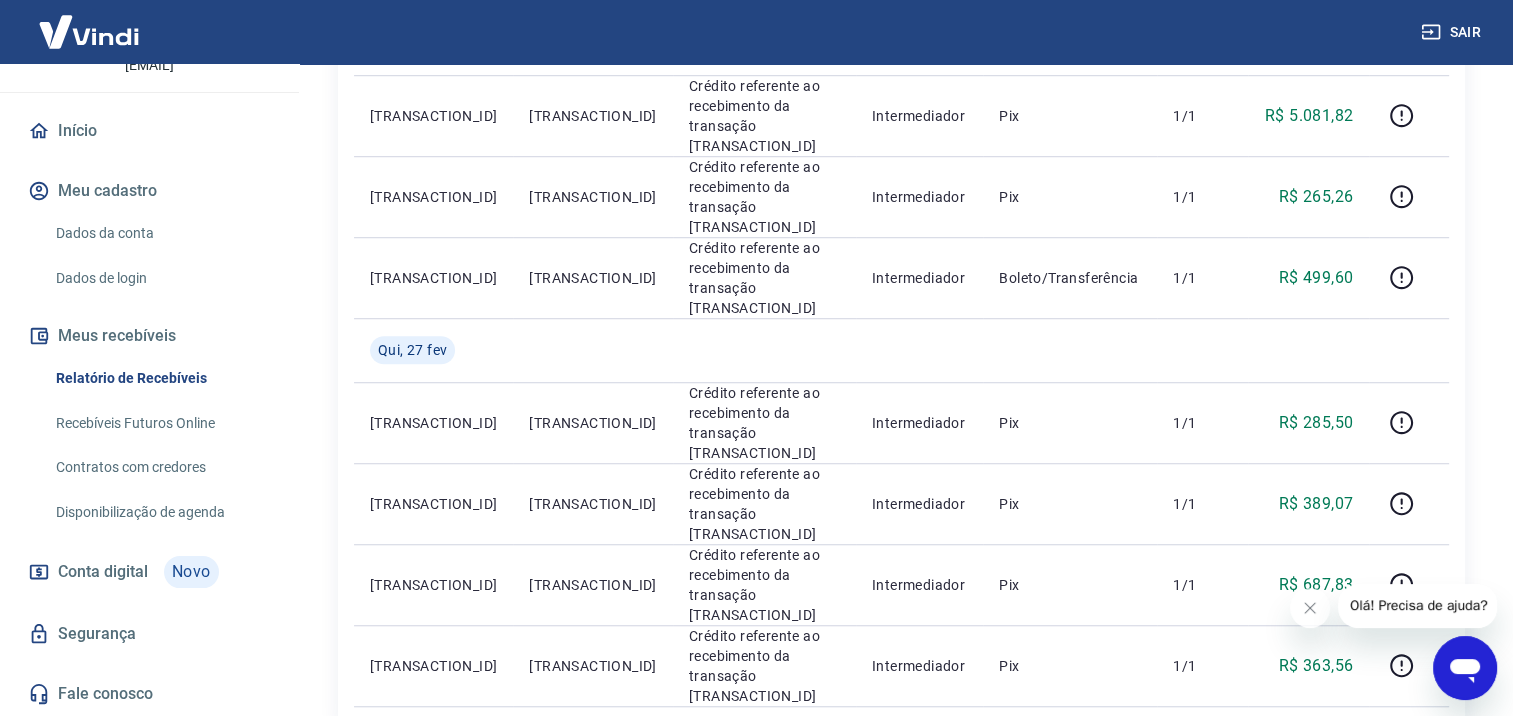 scroll, scrollTop: 1428, scrollLeft: 0, axis: vertical 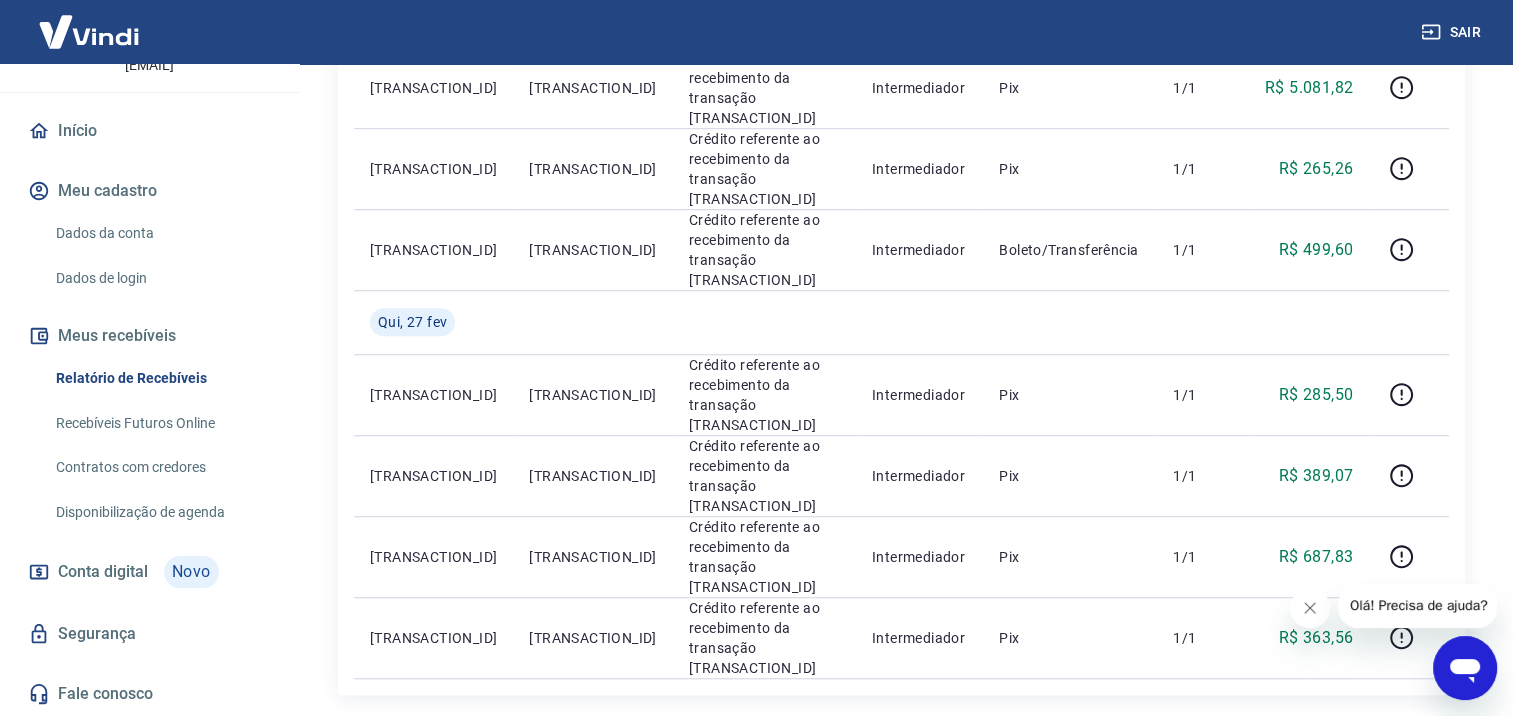 click 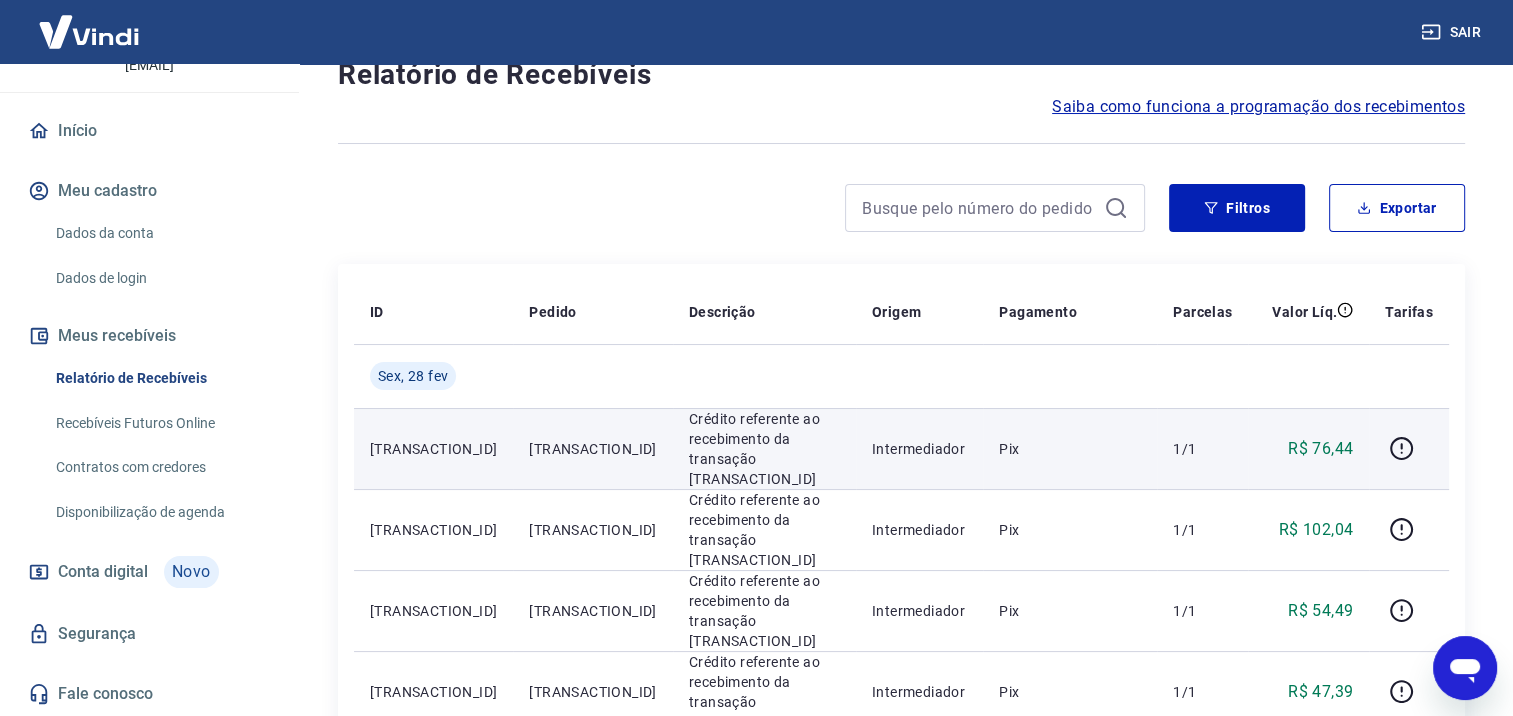 scroll, scrollTop: 100, scrollLeft: 0, axis: vertical 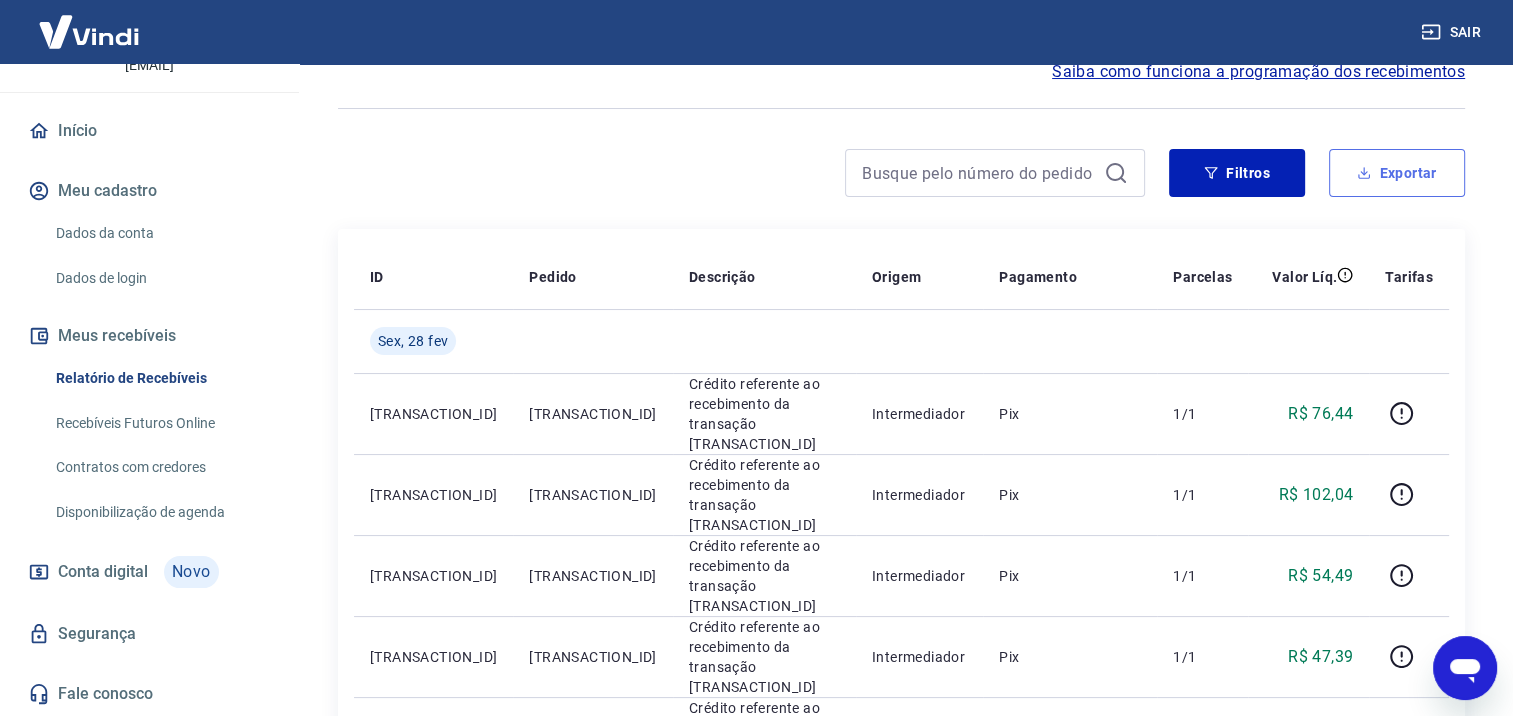 click 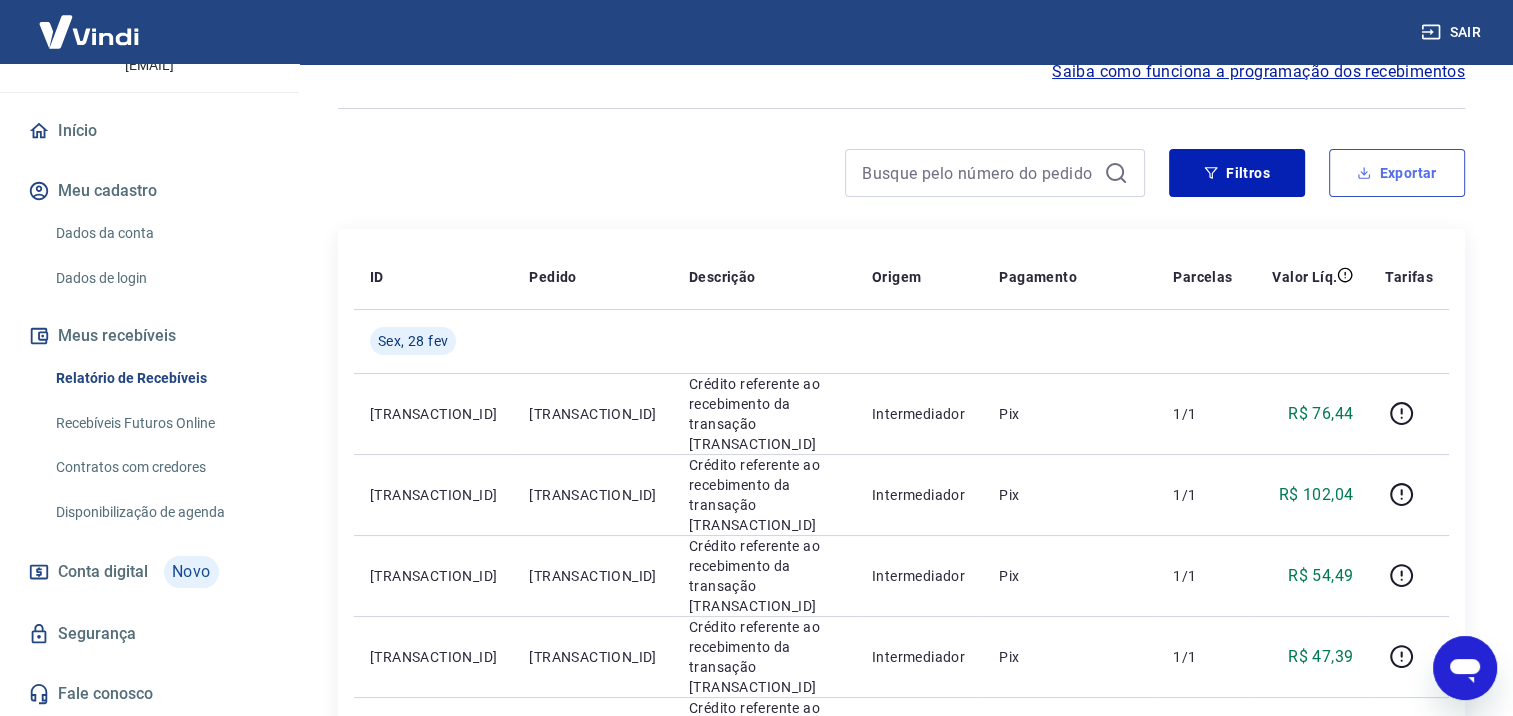 type on "01/02/2025" 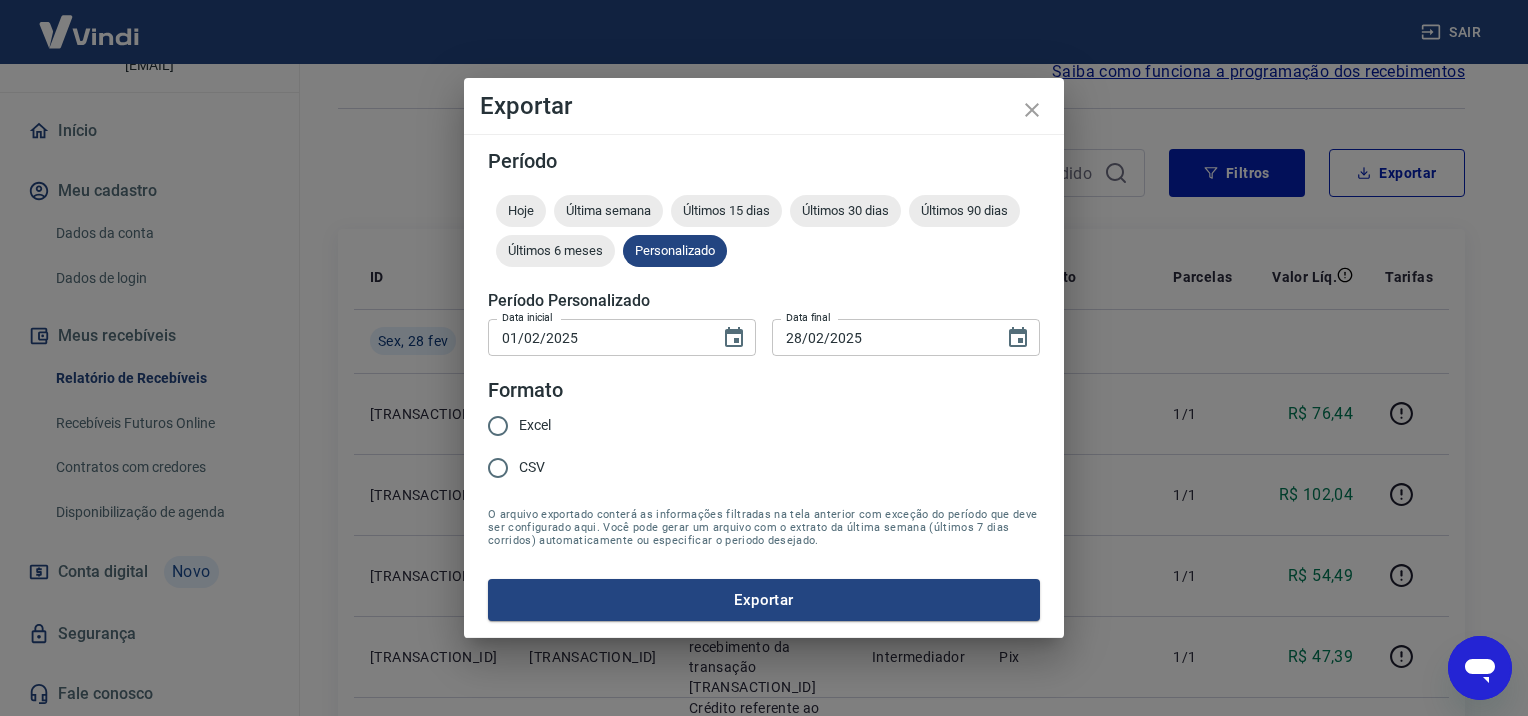 click on "Excel" at bounding box center (498, 426) 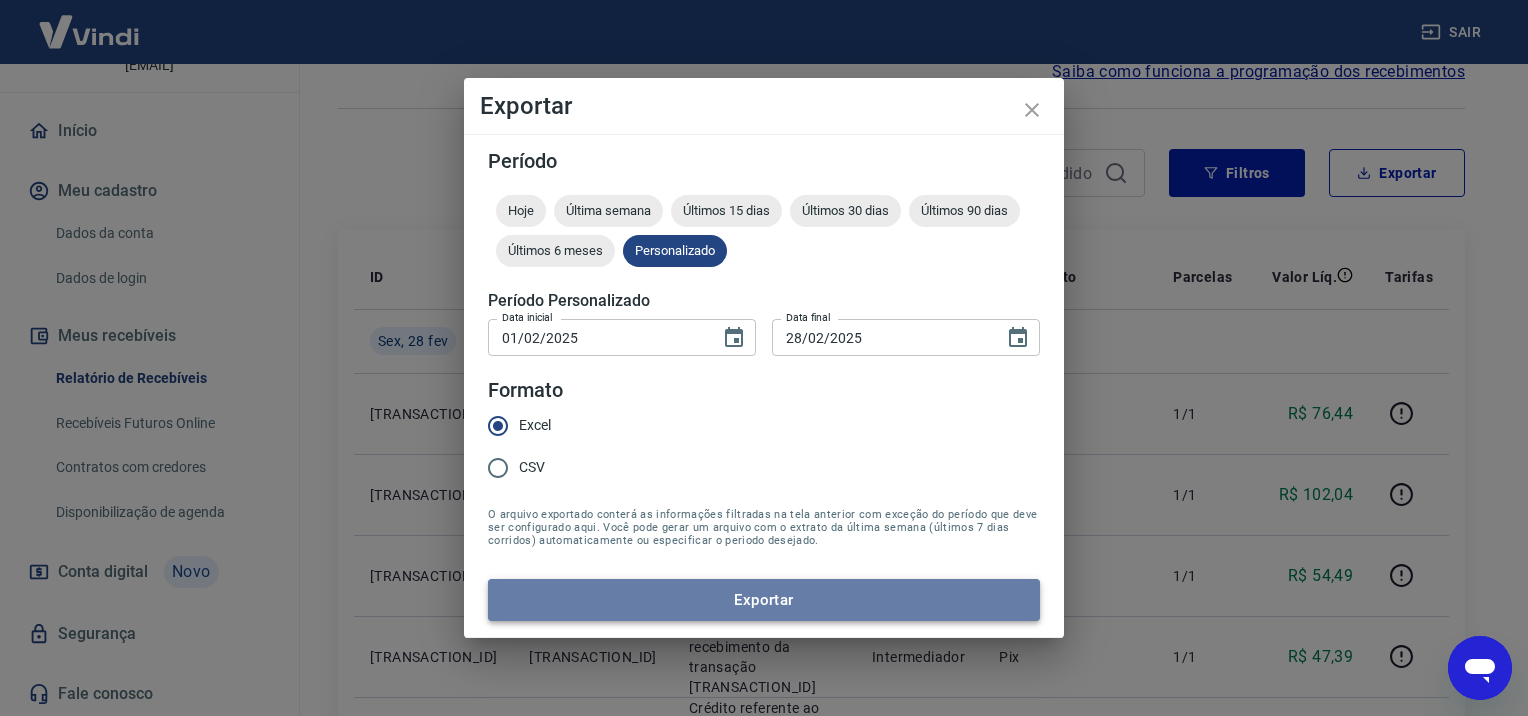 click on "Exportar" at bounding box center [764, 600] 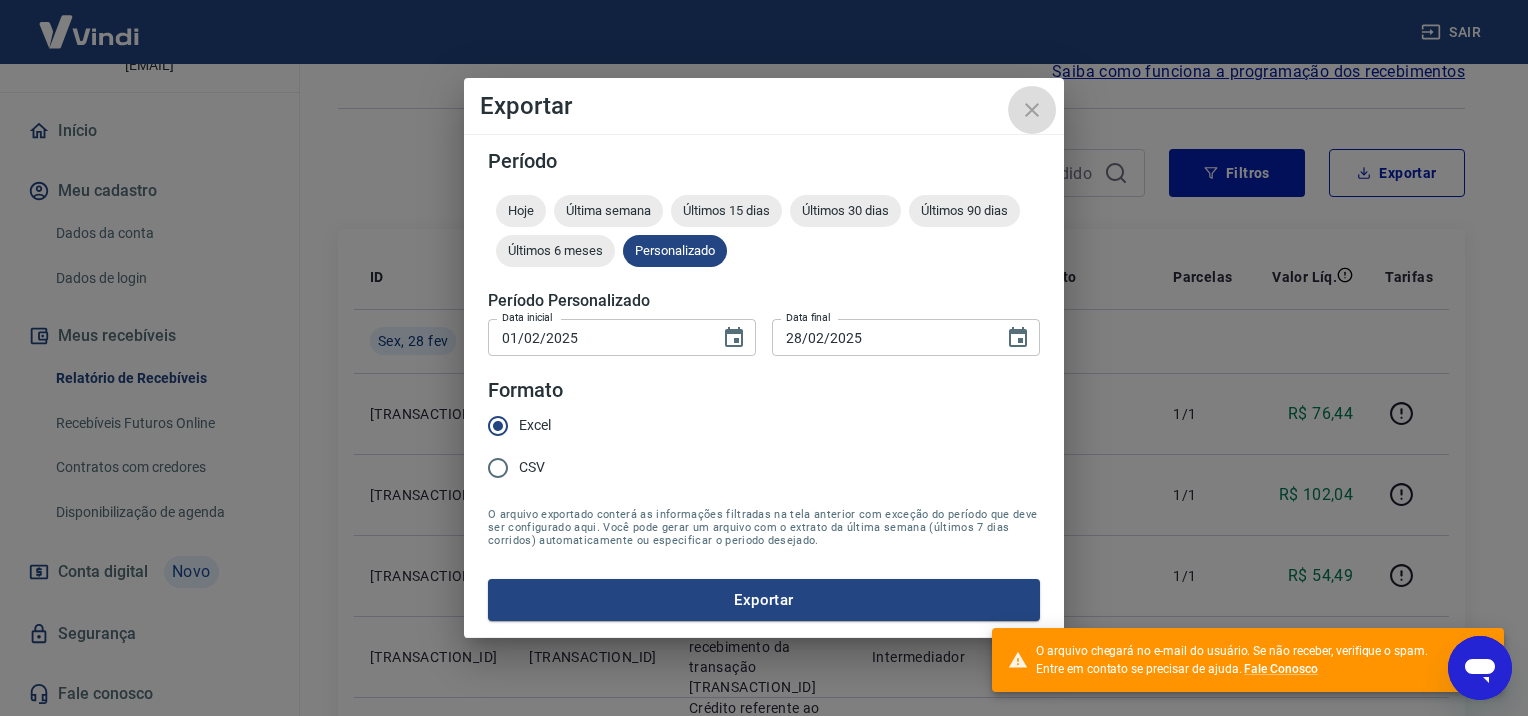click 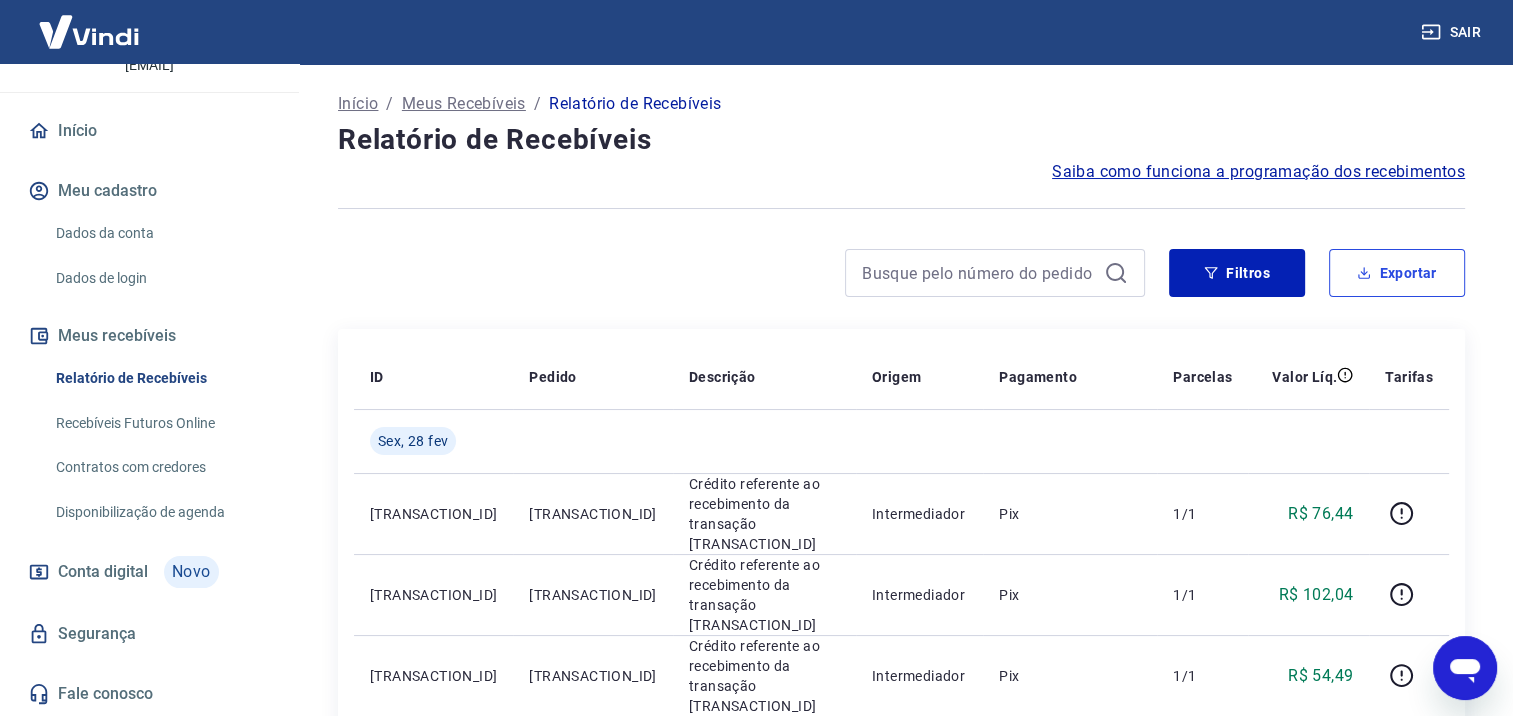 scroll, scrollTop: 0, scrollLeft: 0, axis: both 